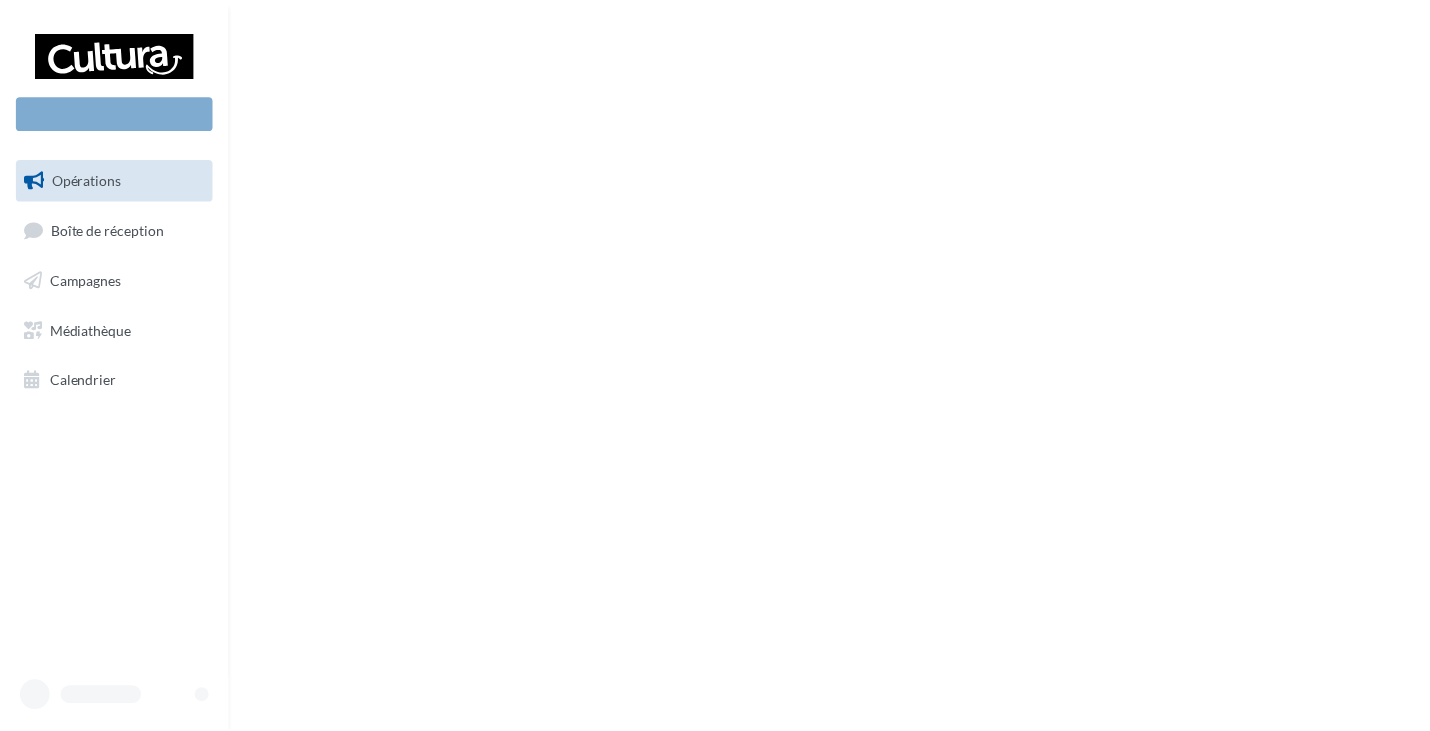 scroll, scrollTop: 0, scrollLeft: 0, axis: both 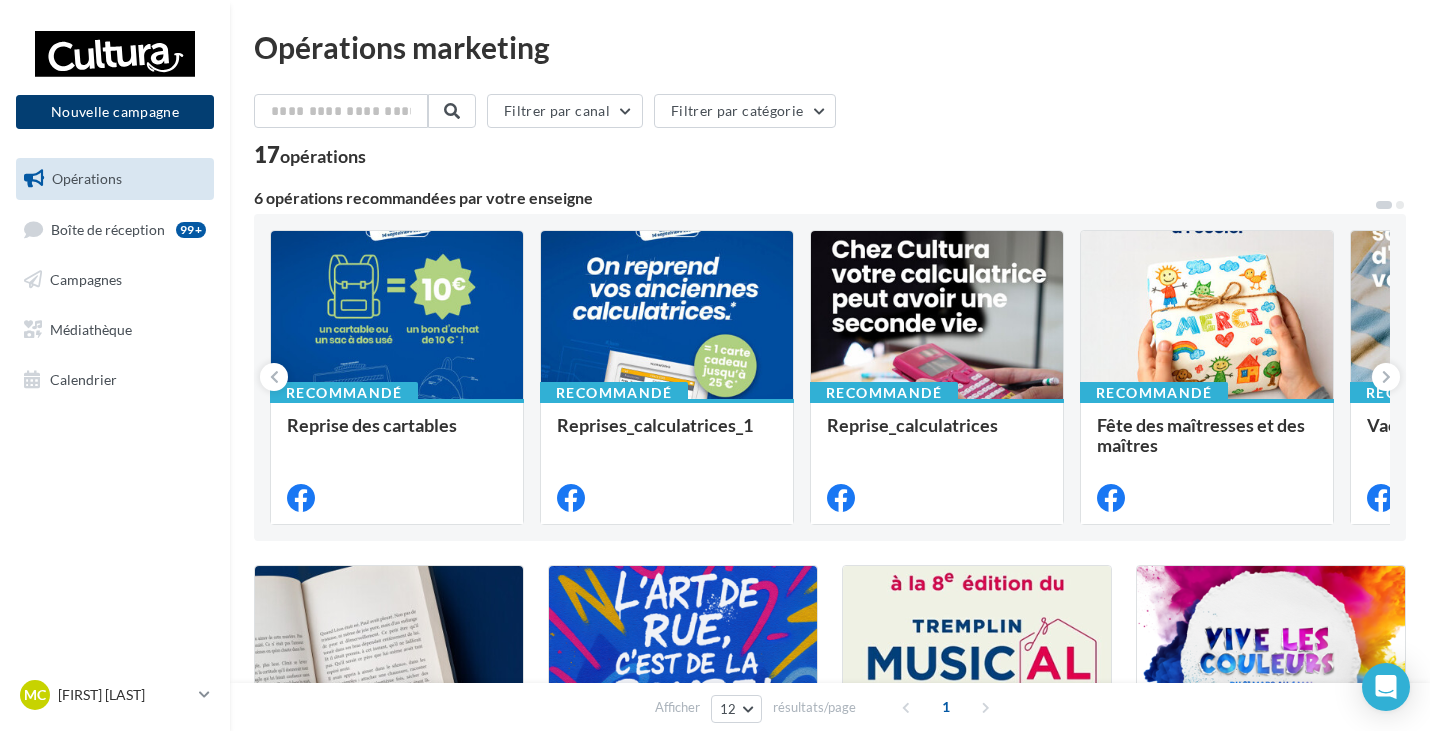 click on "Nouvelle campagne" at bounding box center [115, 112] 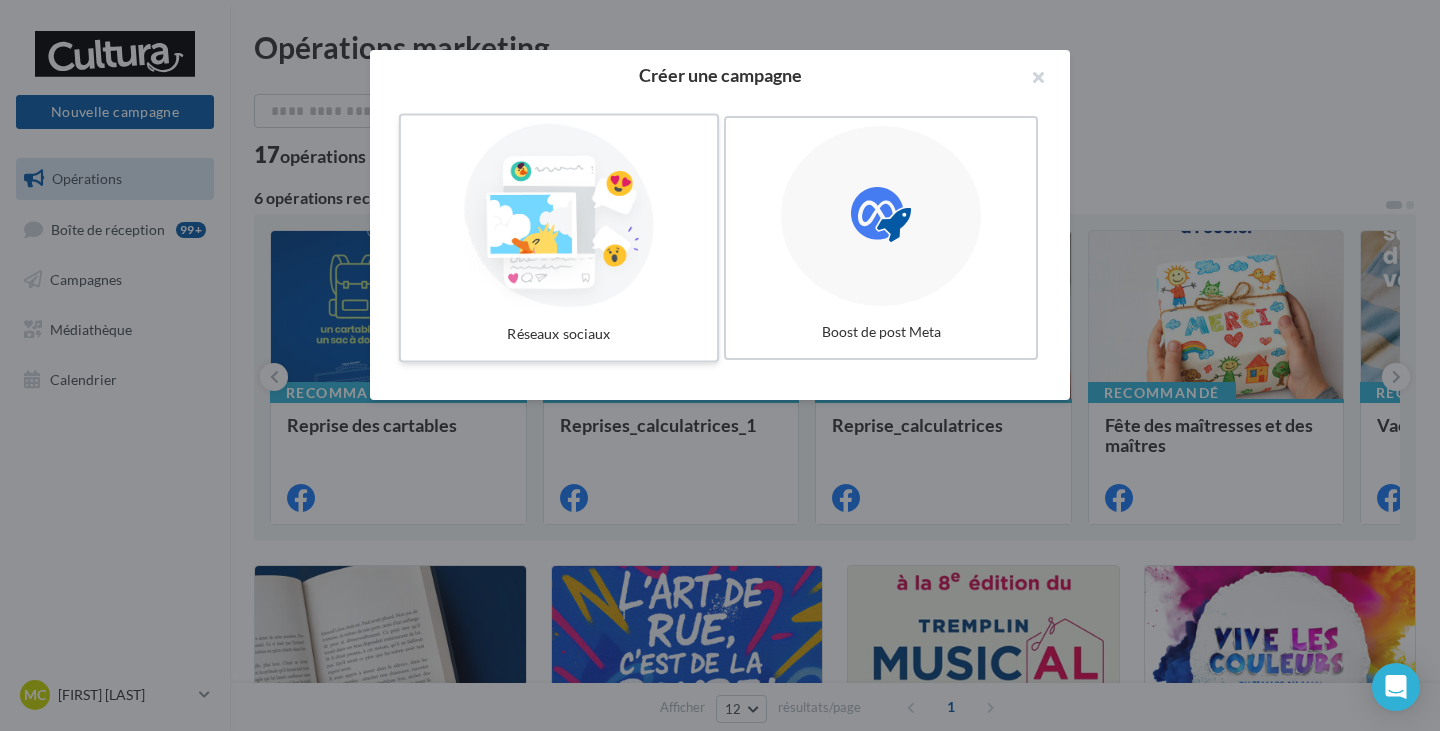 click at bounding box center (559, 216) 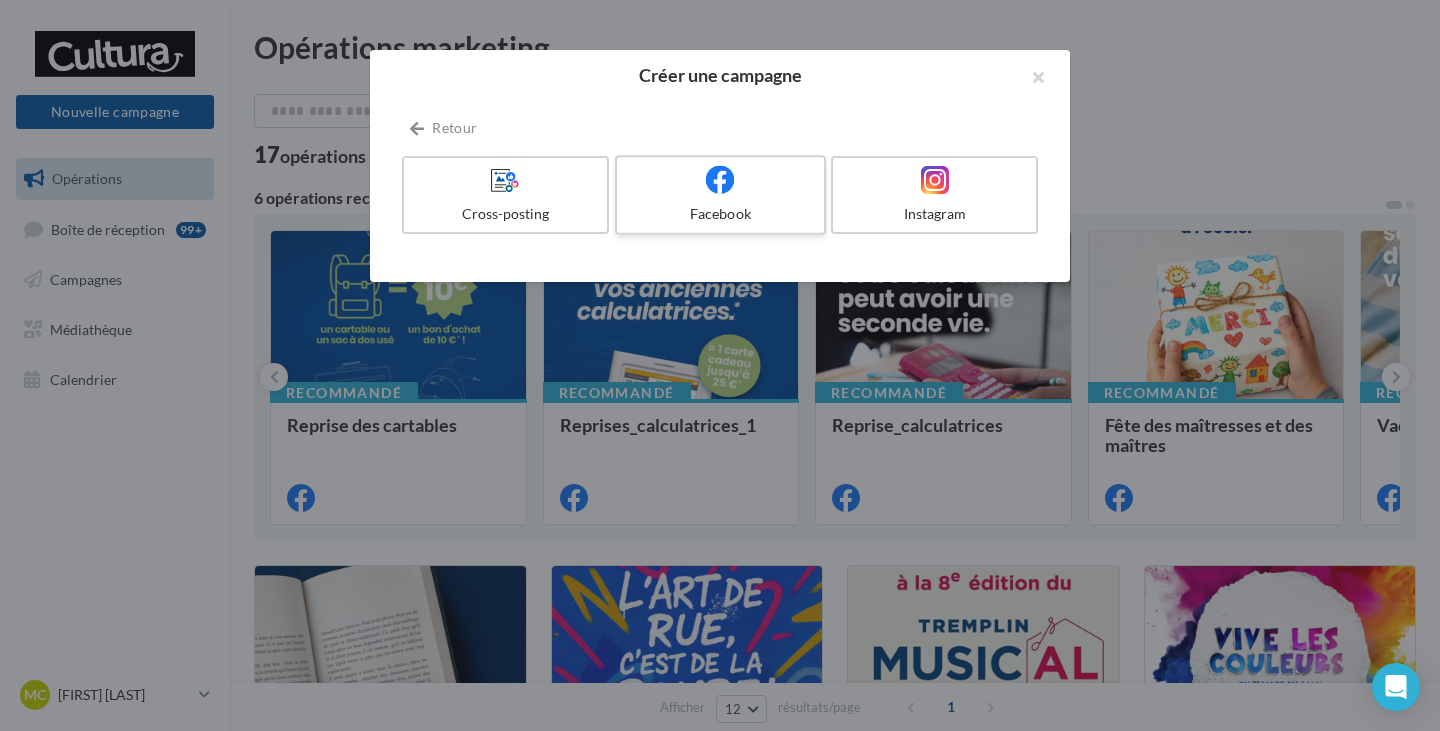 click at bounding box center [720, 179] 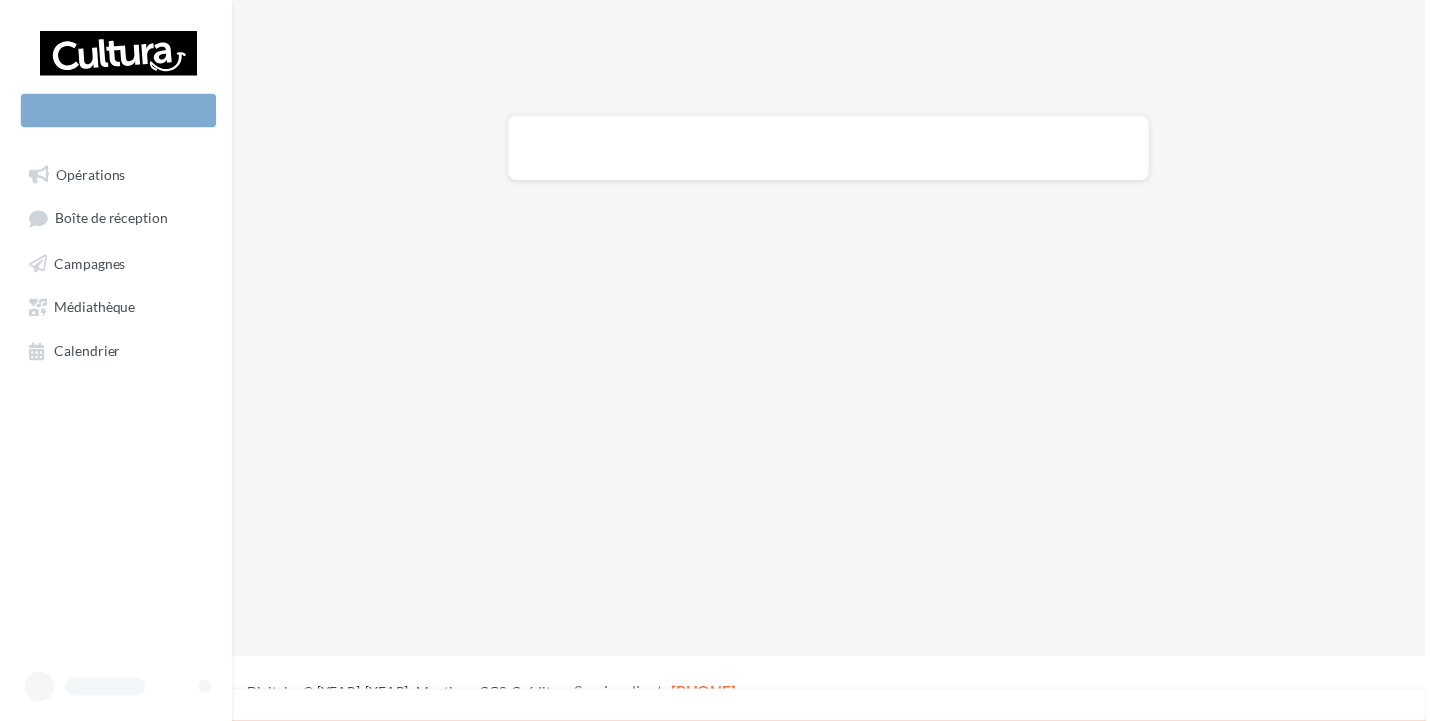 scroll, scrollTop: 0, scrollLeft: 0, axis: both 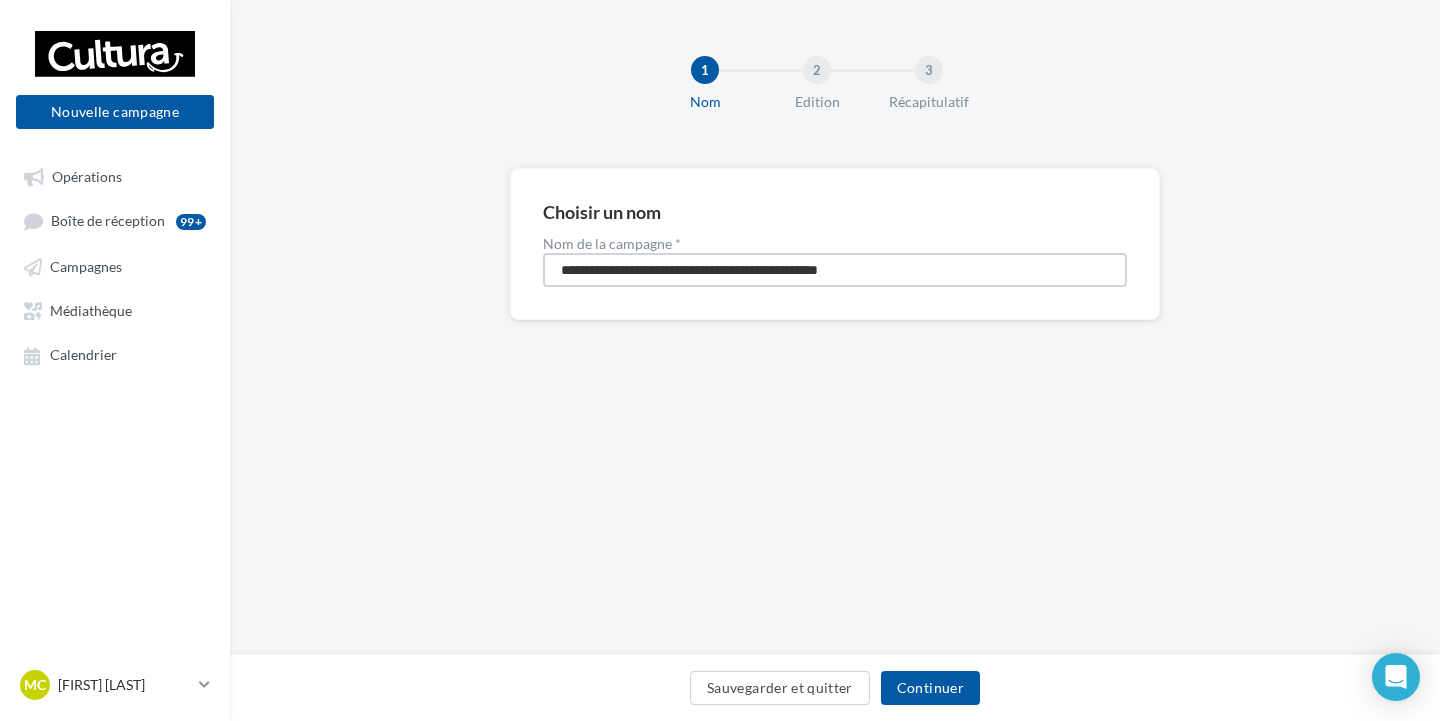 click on "**********" at bounding box center (835, 270) 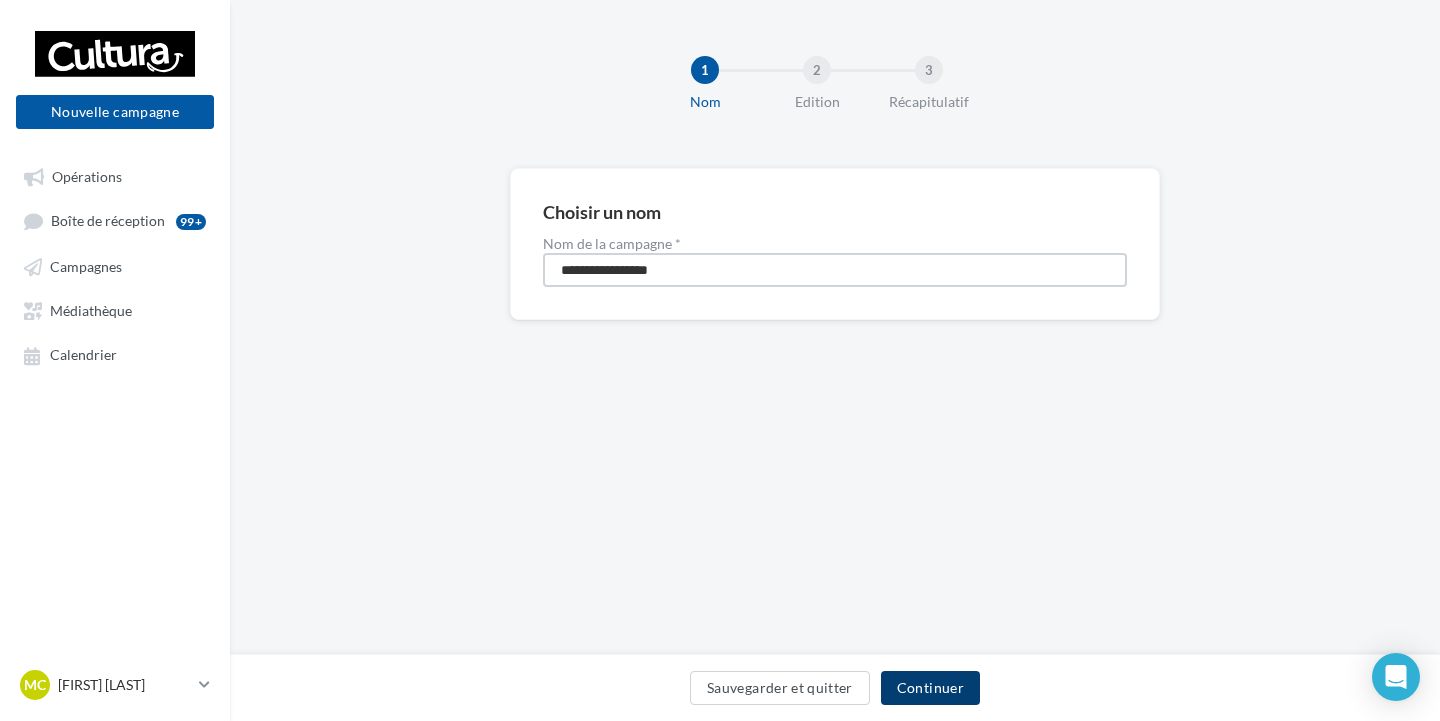type on "**********" 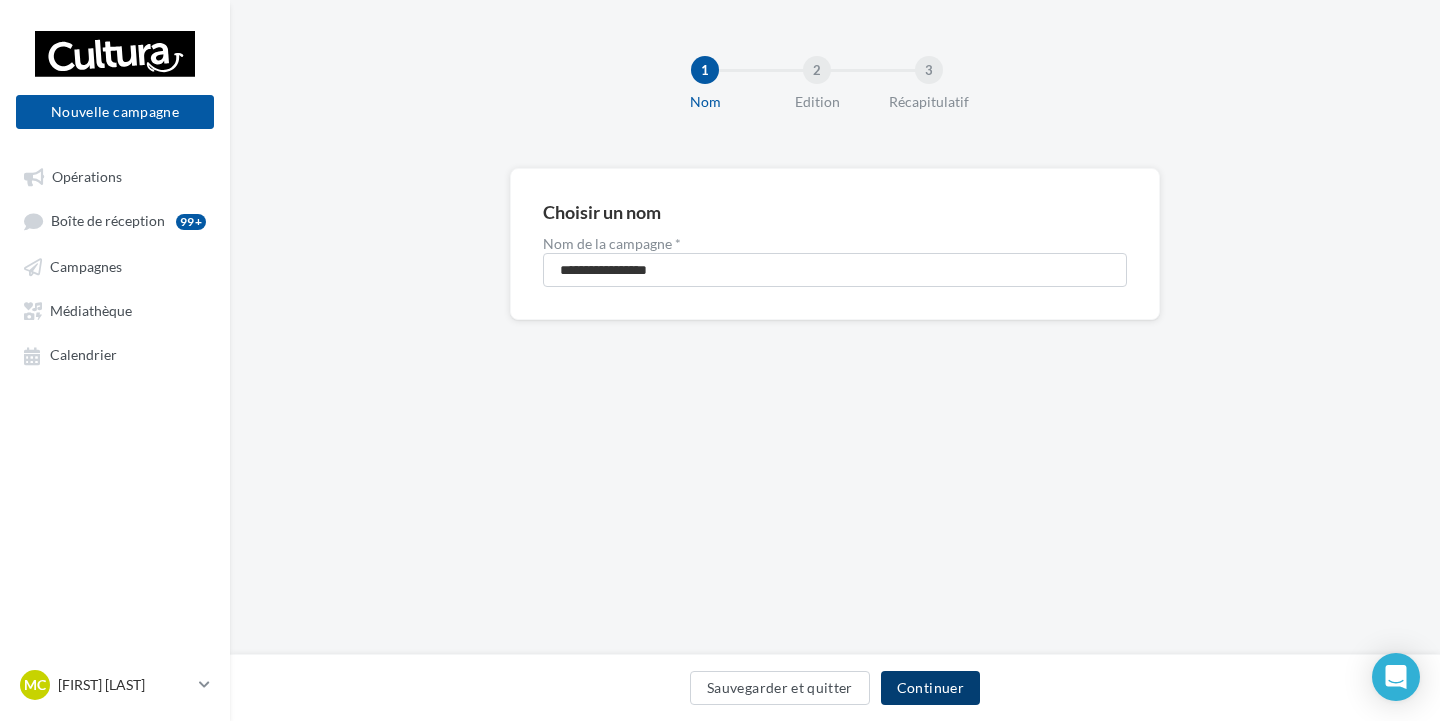 click on "Continuer" at bounding box center (930, 688) 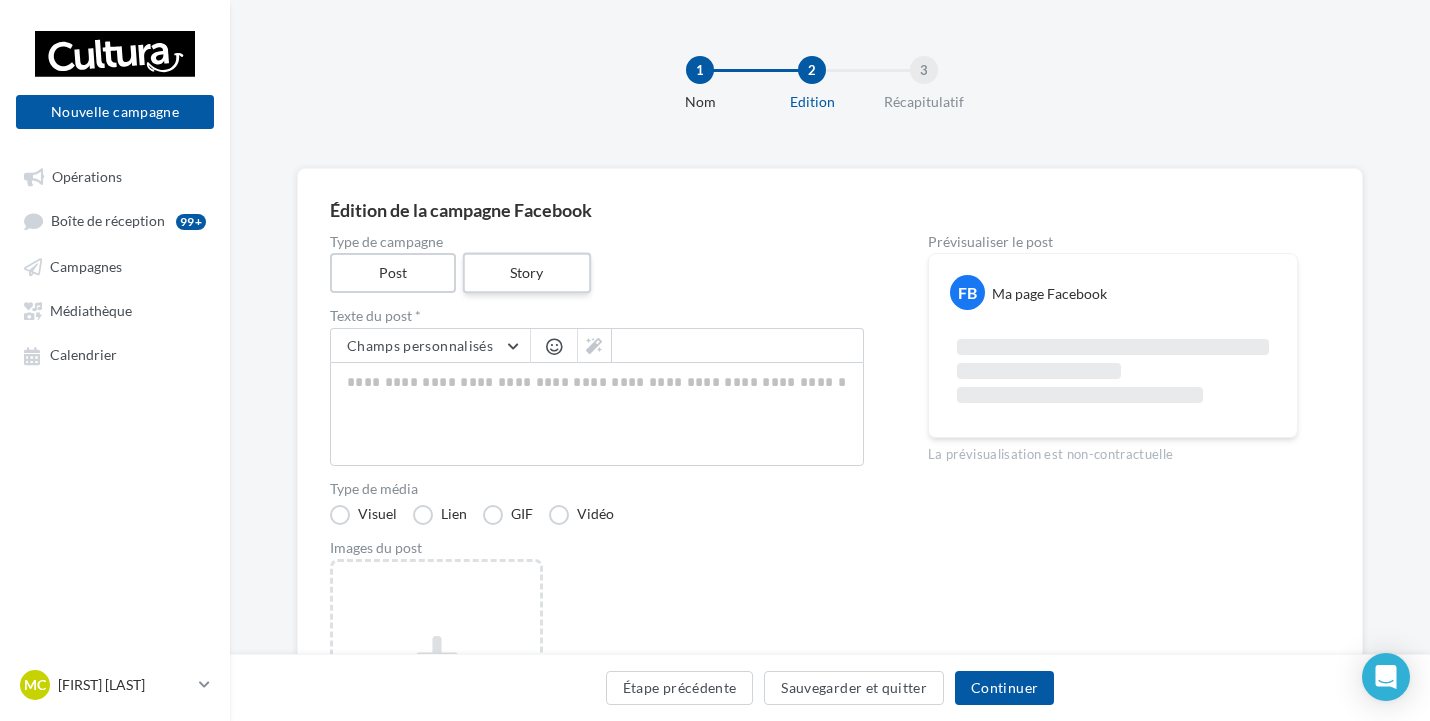 click on "Story" at bounding box center [526, 273] 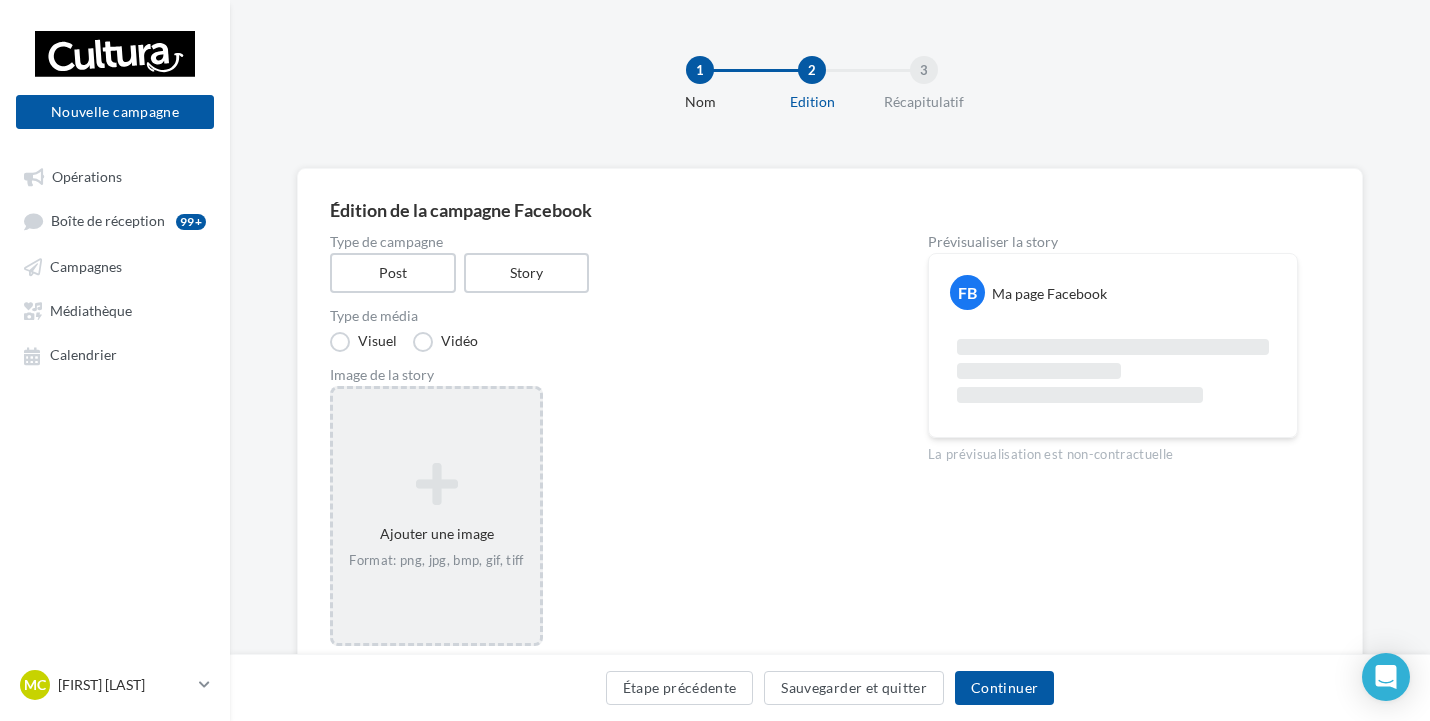 click at bounding box center [436, 484] 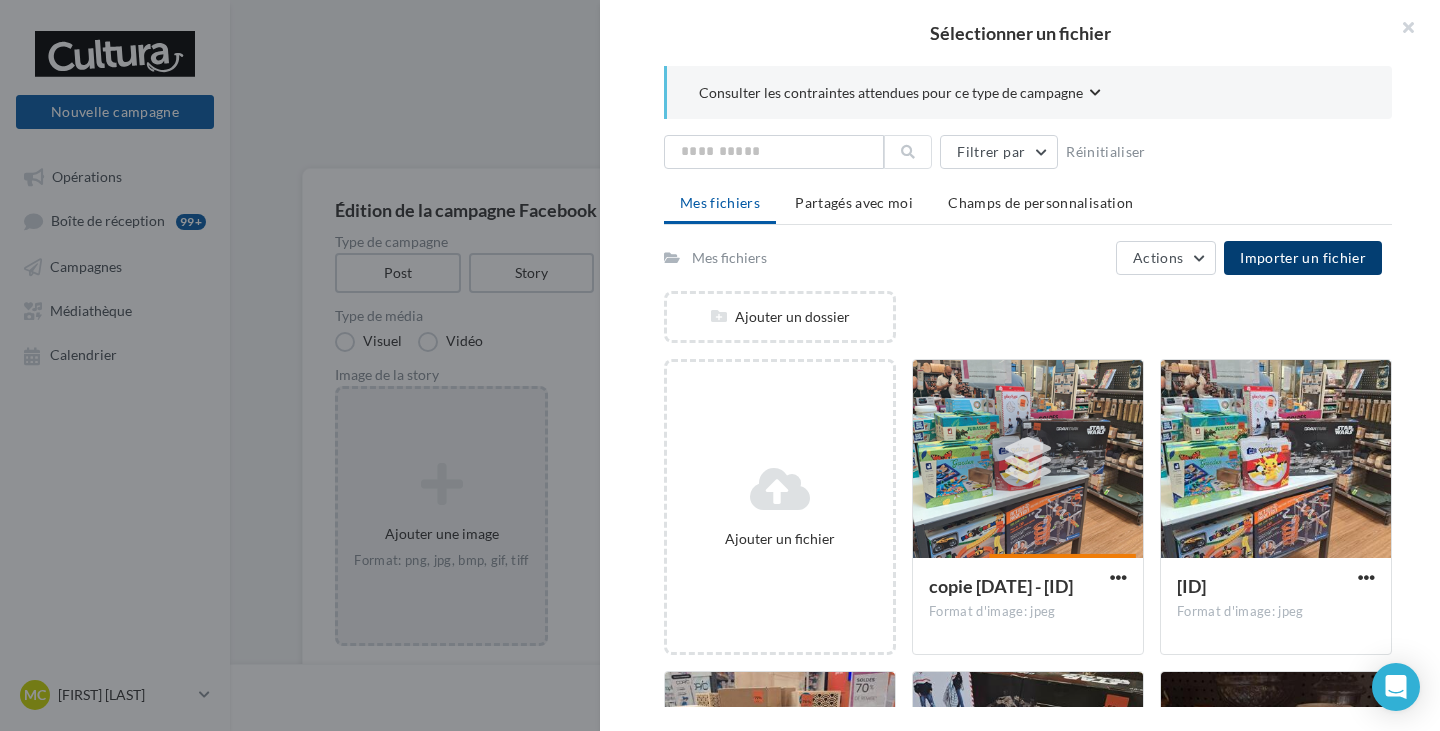 click on "Importer un fichier" at bounding box center [1303, 257] 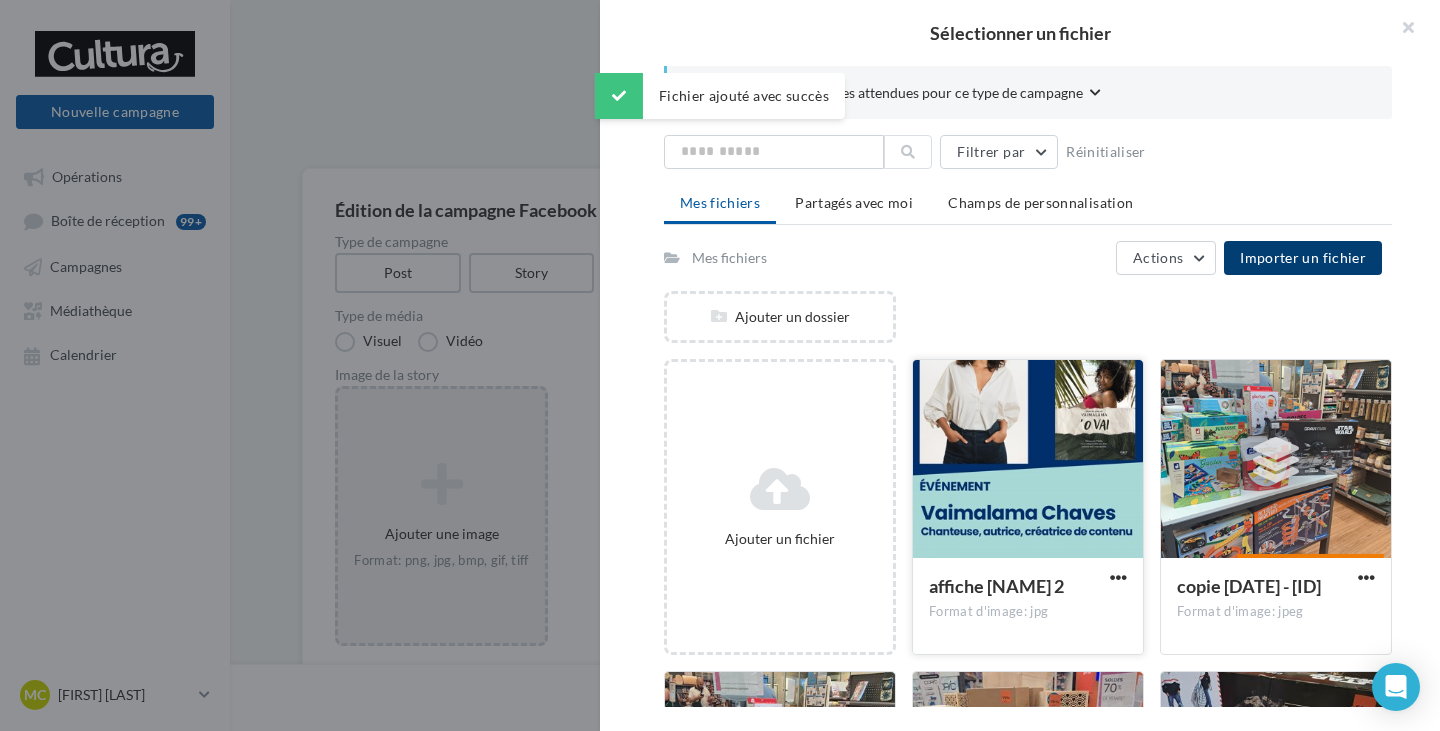 click at bounding box center [1028, 460] 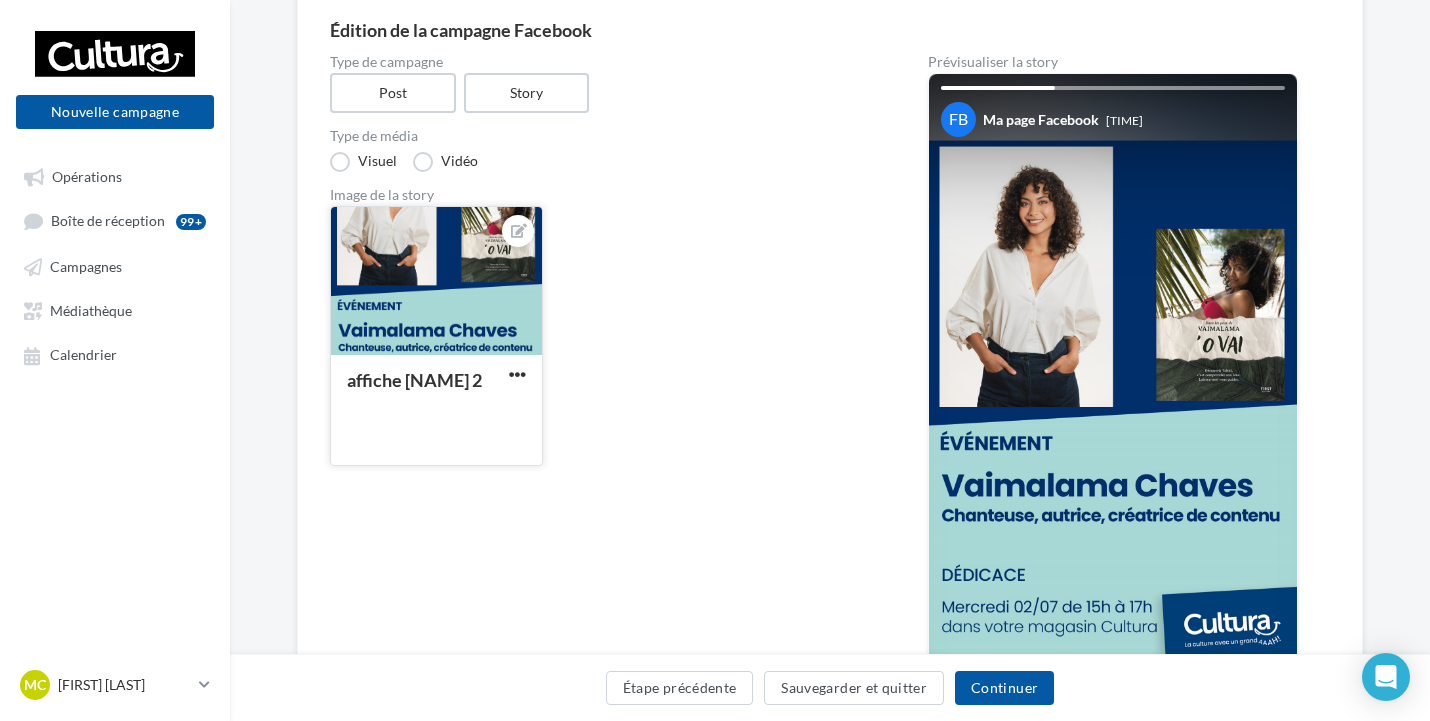 scroll, scrollTop: 181, scrollLeft: 0, axis: vertical 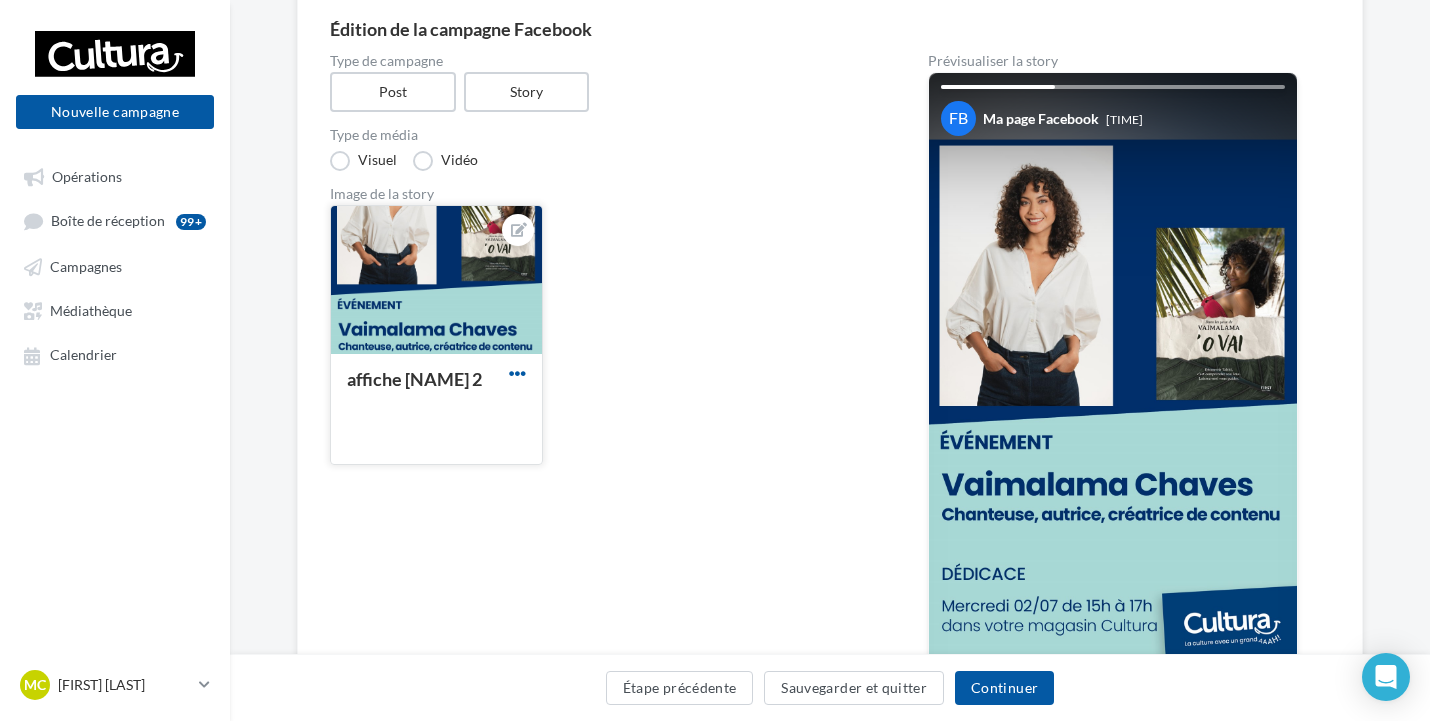 click at bounding box center (517, 373) 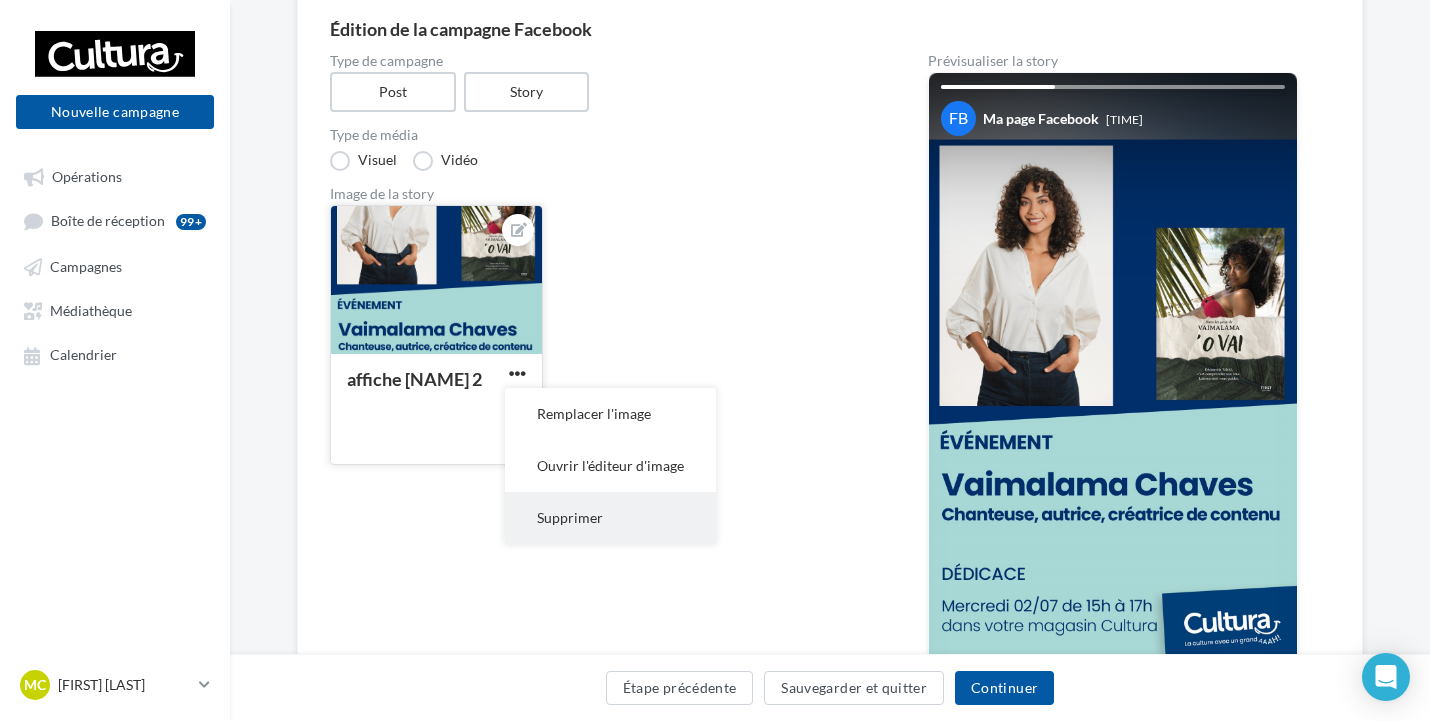 click on "Supprimer" at bounding box center [610, 414] 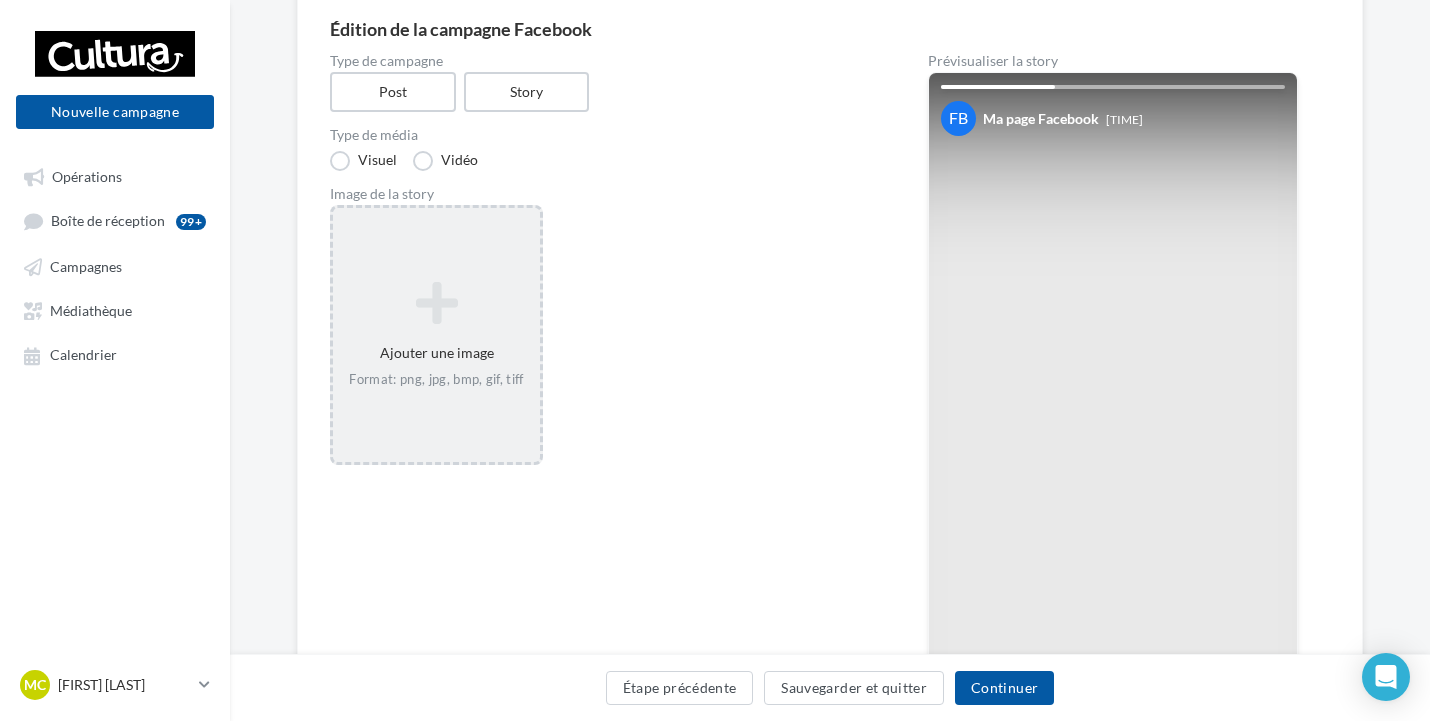 click on "Ajouter une image     Format: png, jpg, bmp, gif, tiff" at bounding box center (436, 335) 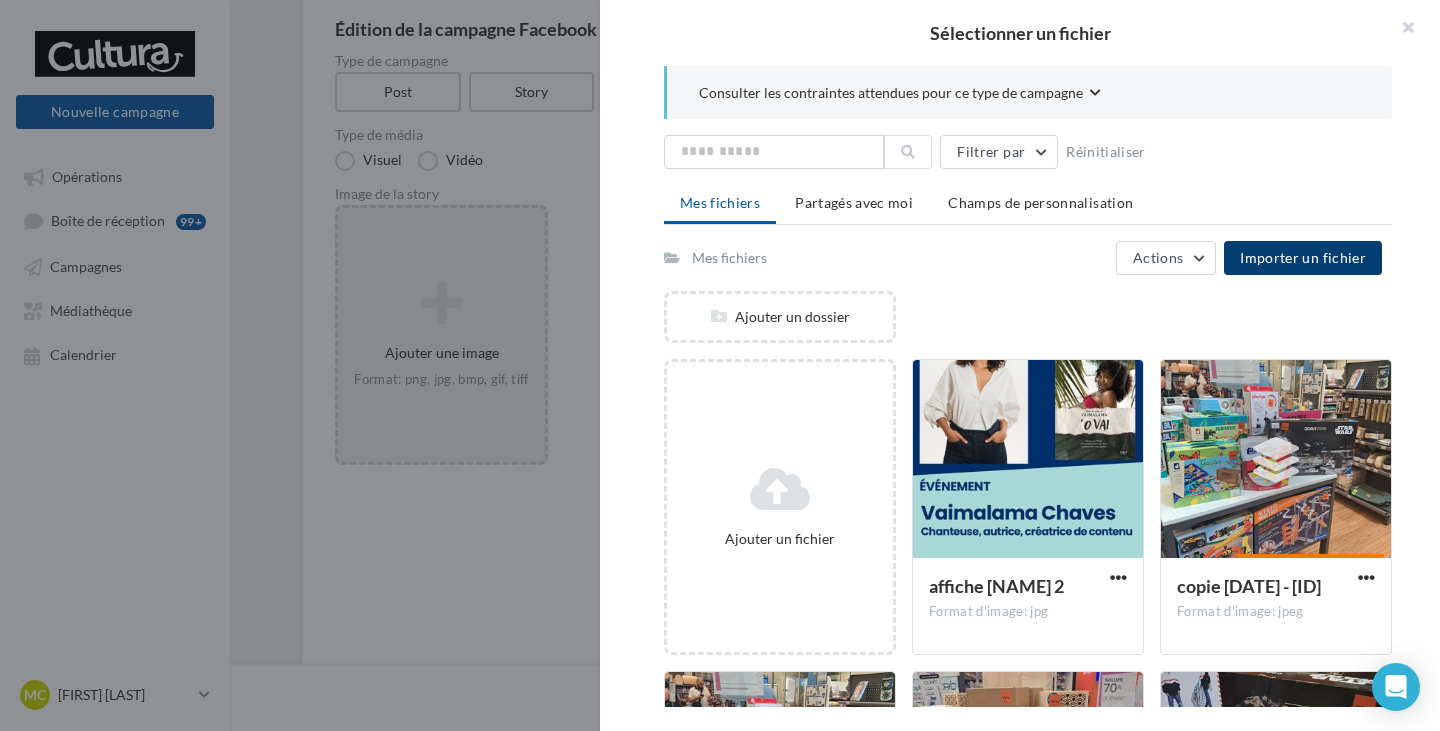 click on "Importer un fichier" at bounding box center [1303, 257] 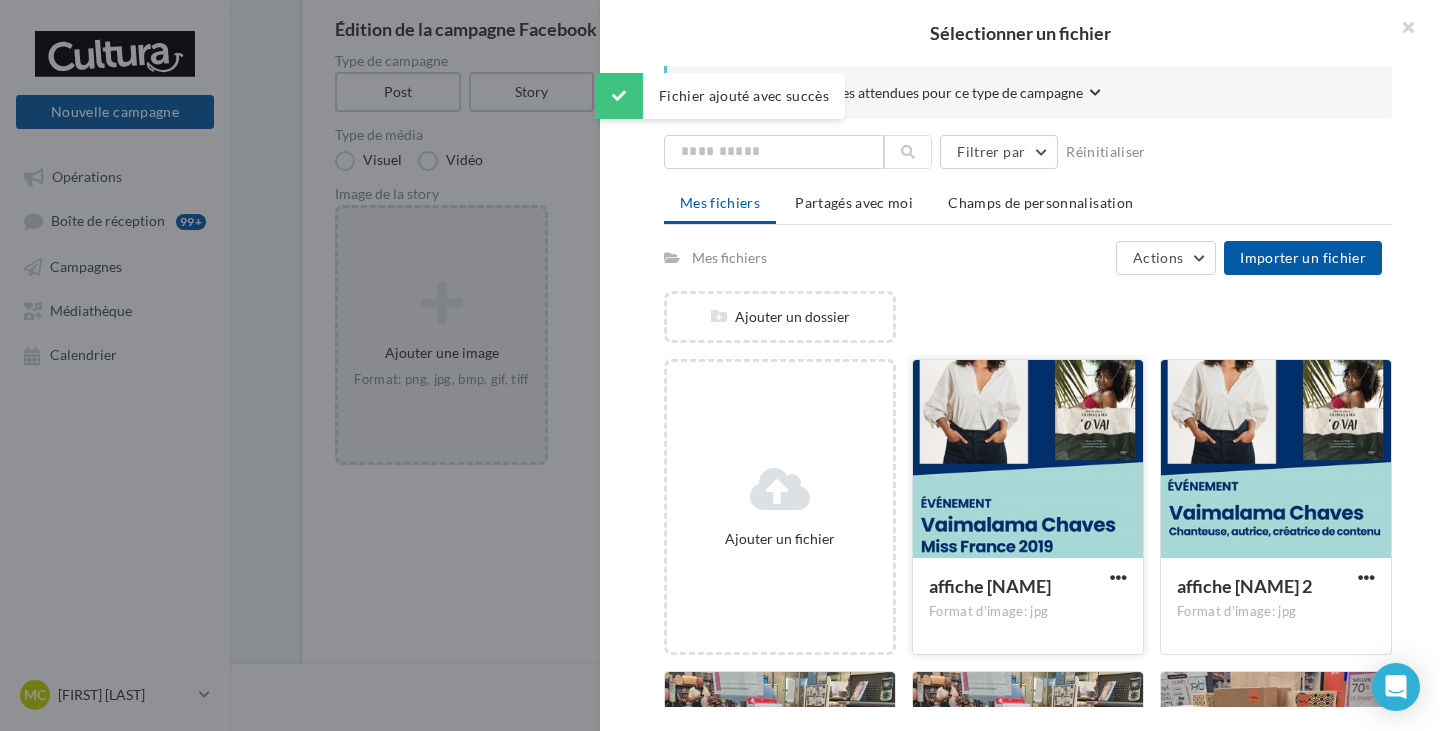 click at bounding box center (1028, 460) 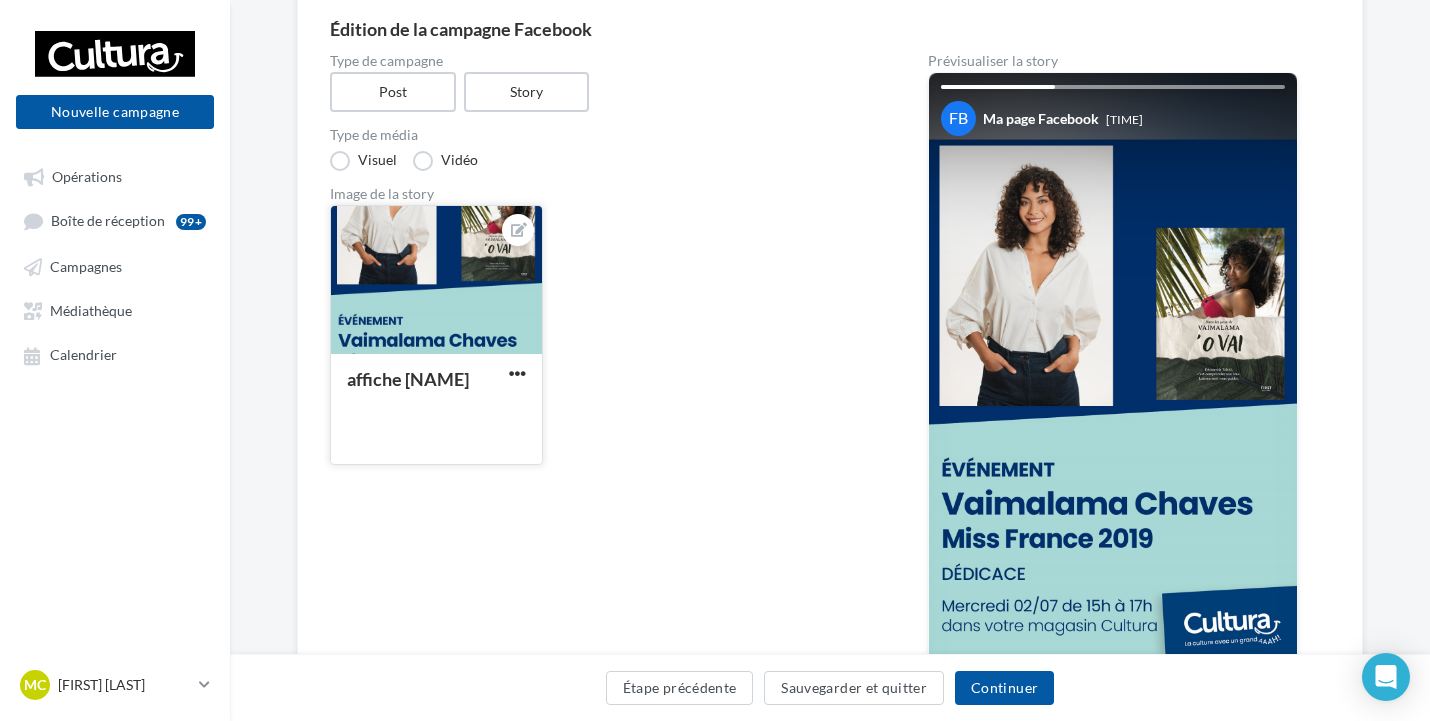 click at bounding box center (517, 375) 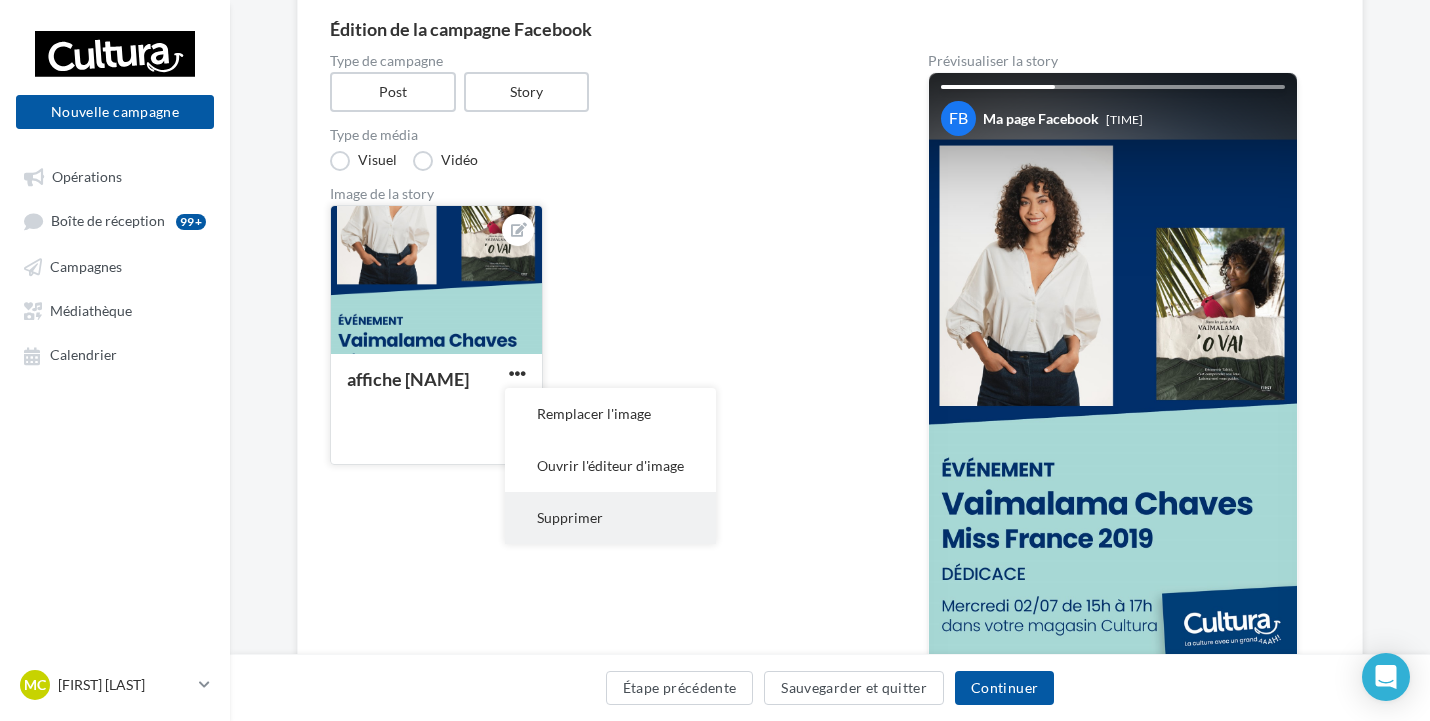 click on "Supprimer" at bounding box center [610, 414] 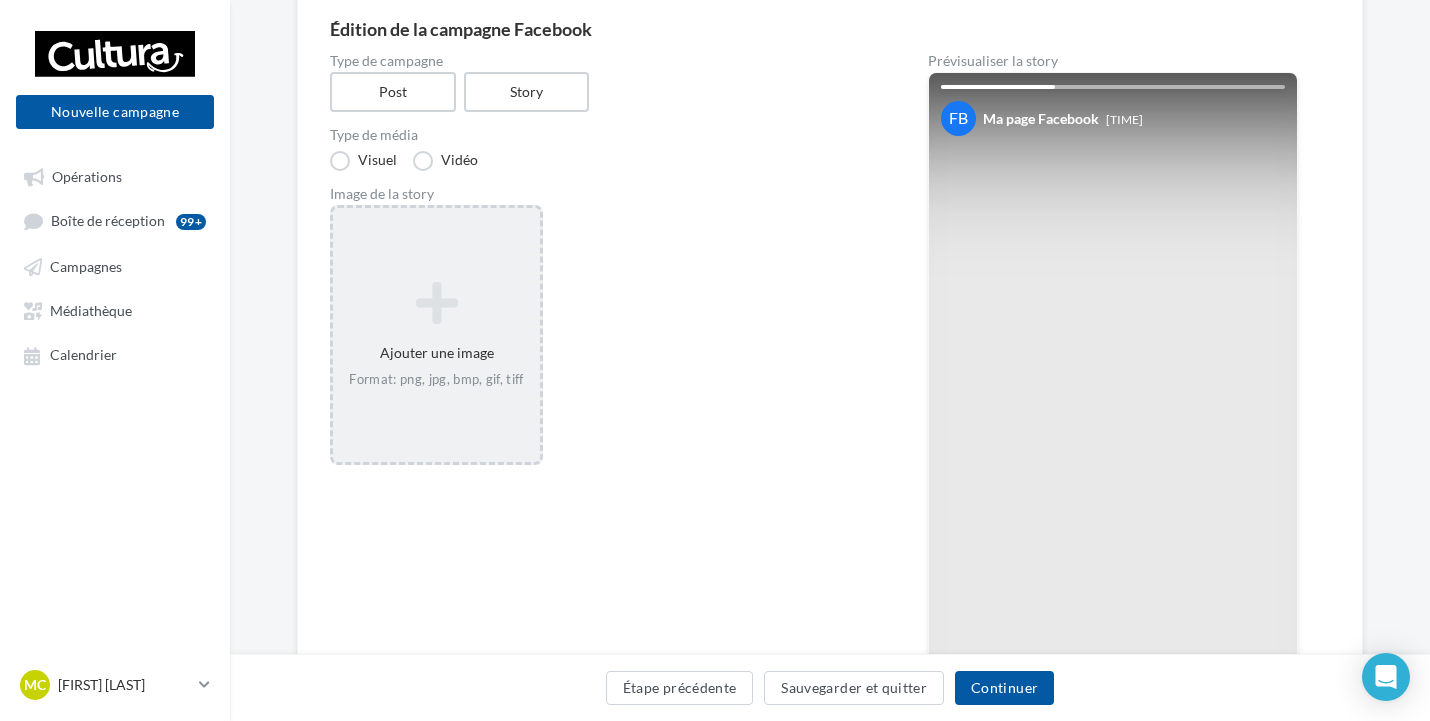 click on "Ajouter une image     Format: png, jpg, bmp, gif, tiff" at bounding box center [436, 335] 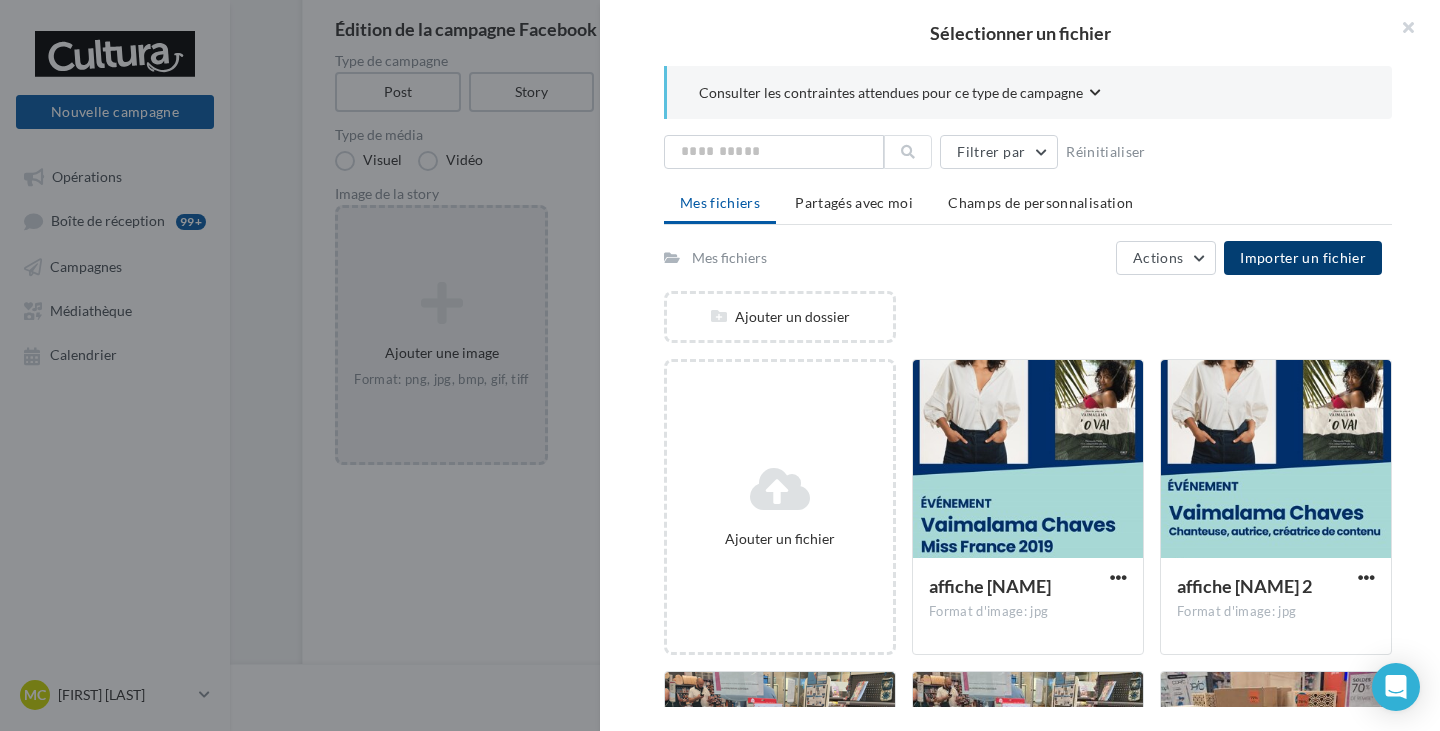 click on "Importer un fichier" at bounding box center [1303, 257] 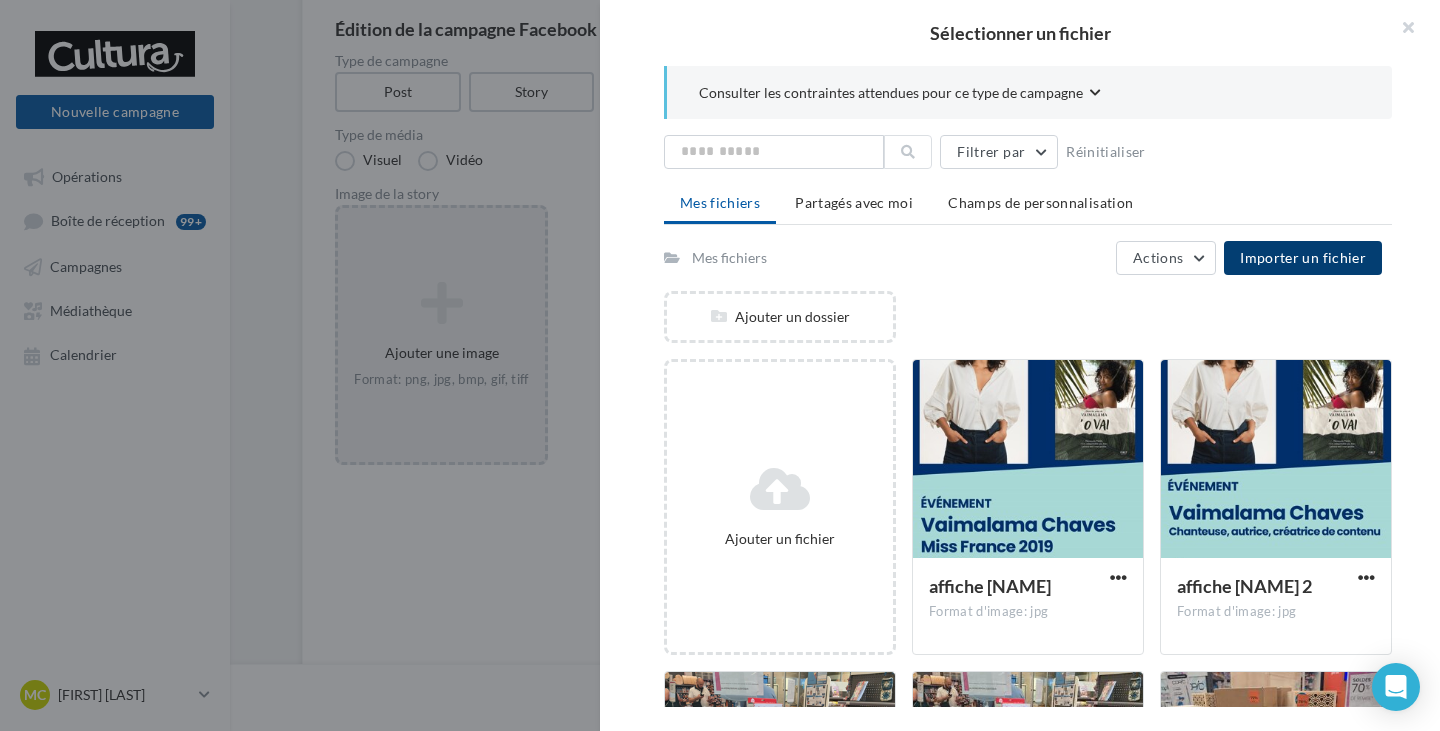 click on "Importer un fichier" at bounding box center (1303, 257) 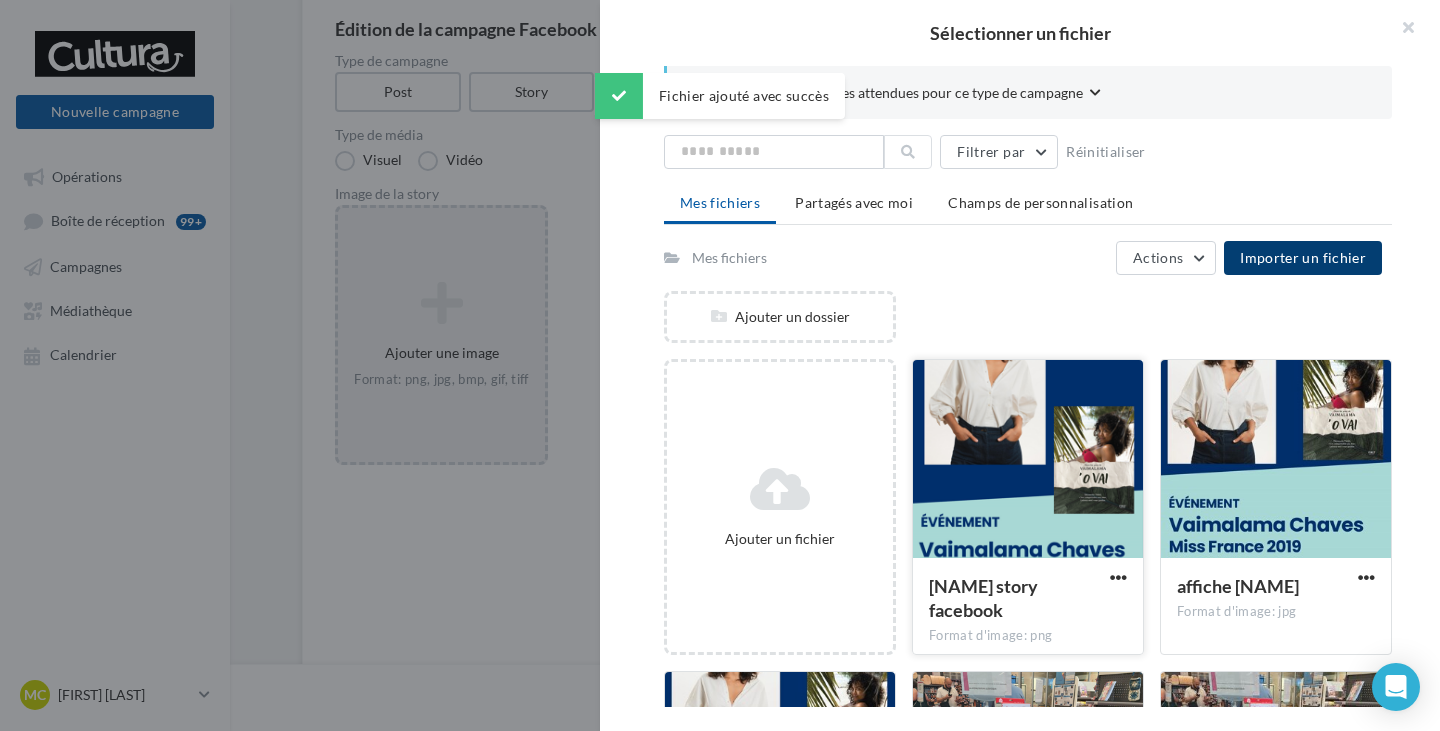 click at bounding box center [1028, 460] 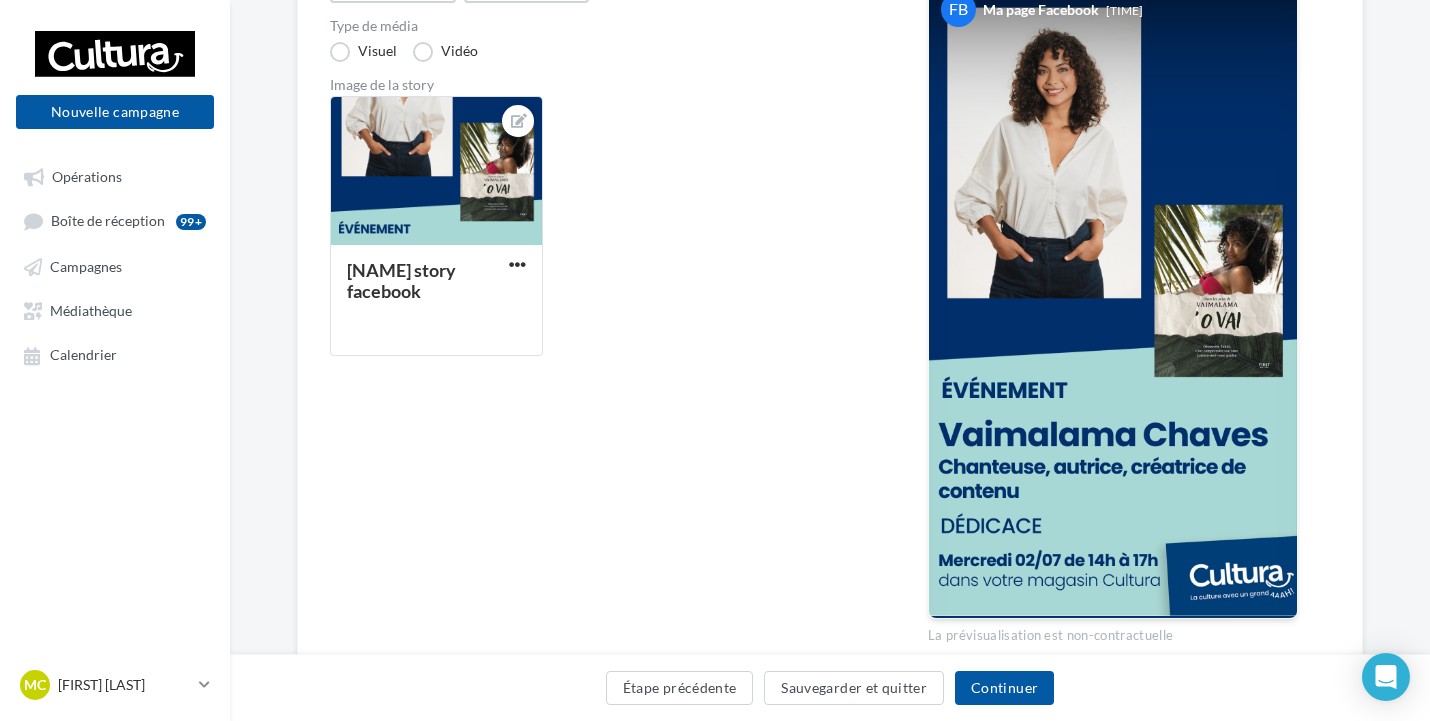 scroll, scrollTop: 300, scrollLeft: 0, axis: vertical 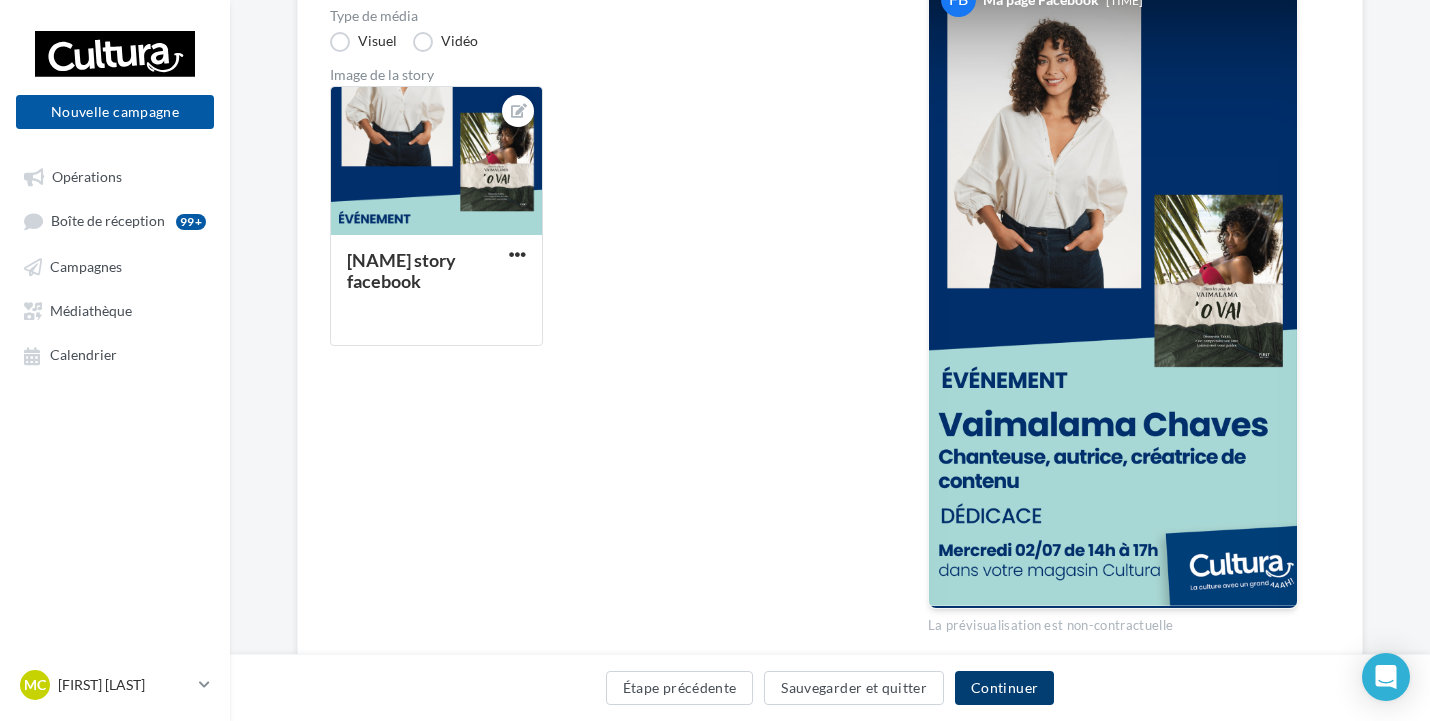 click on "Continuer" at bounding box center [1004, 688] 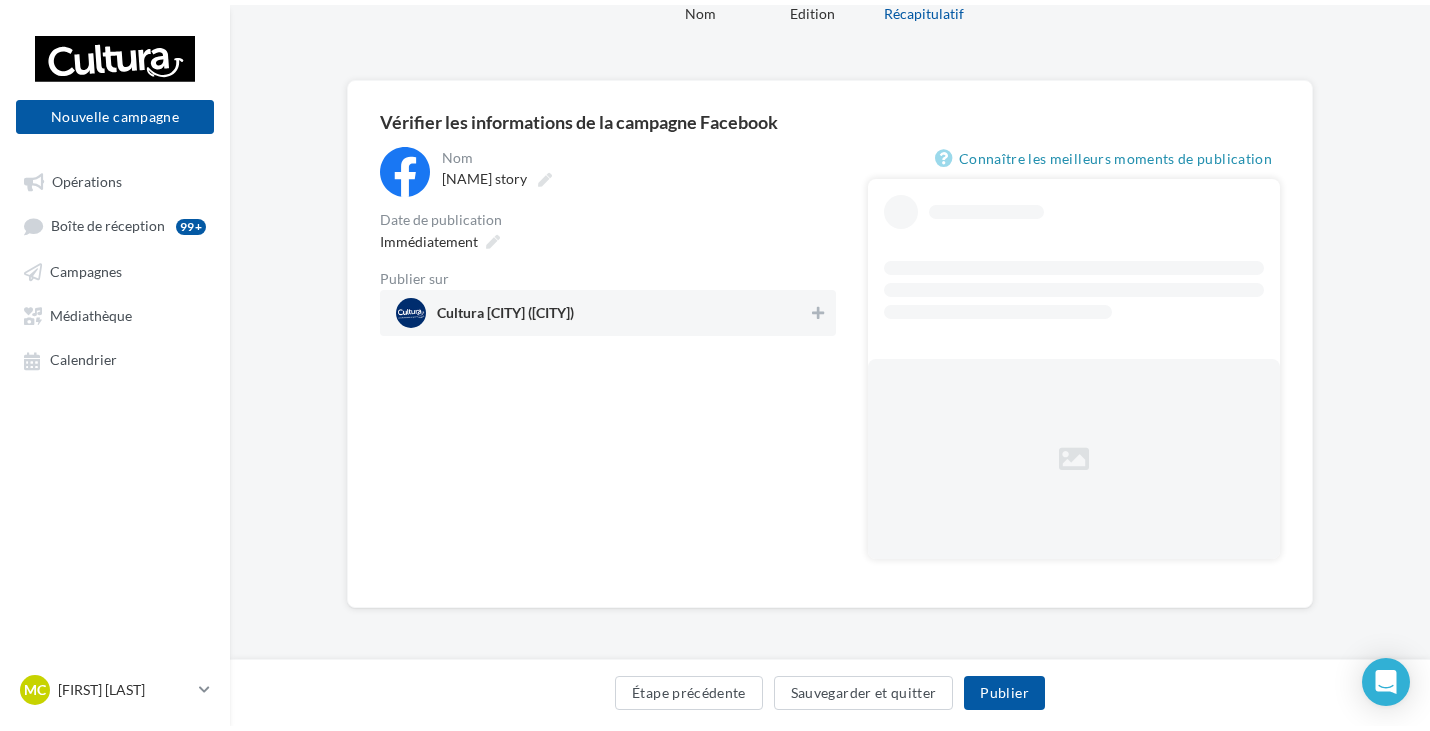scroll, scrollTop: 0, scrollLeft: 0, axis: both 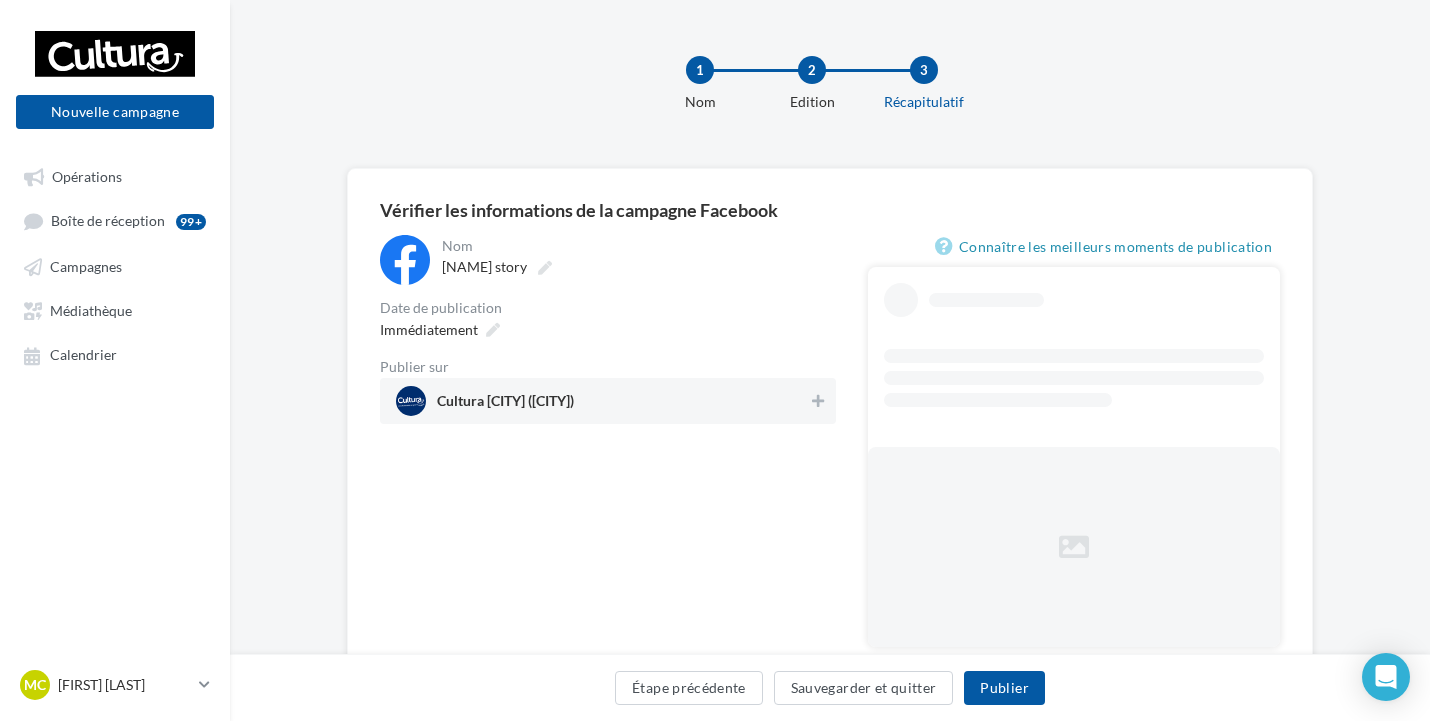 click on "Cultura [CITY] ([CITY])" at bounding box center [602, 401] 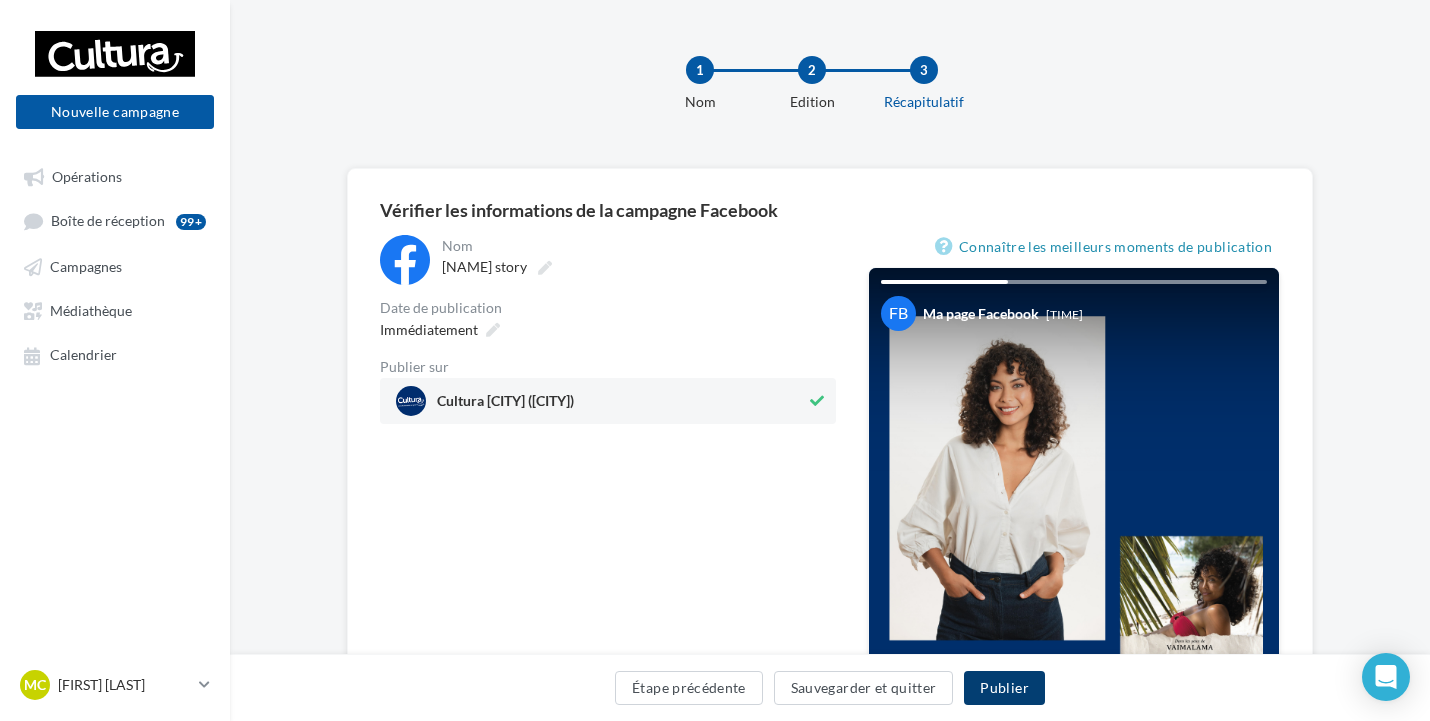 click on "Publier" at bounding box center [1004, 688] 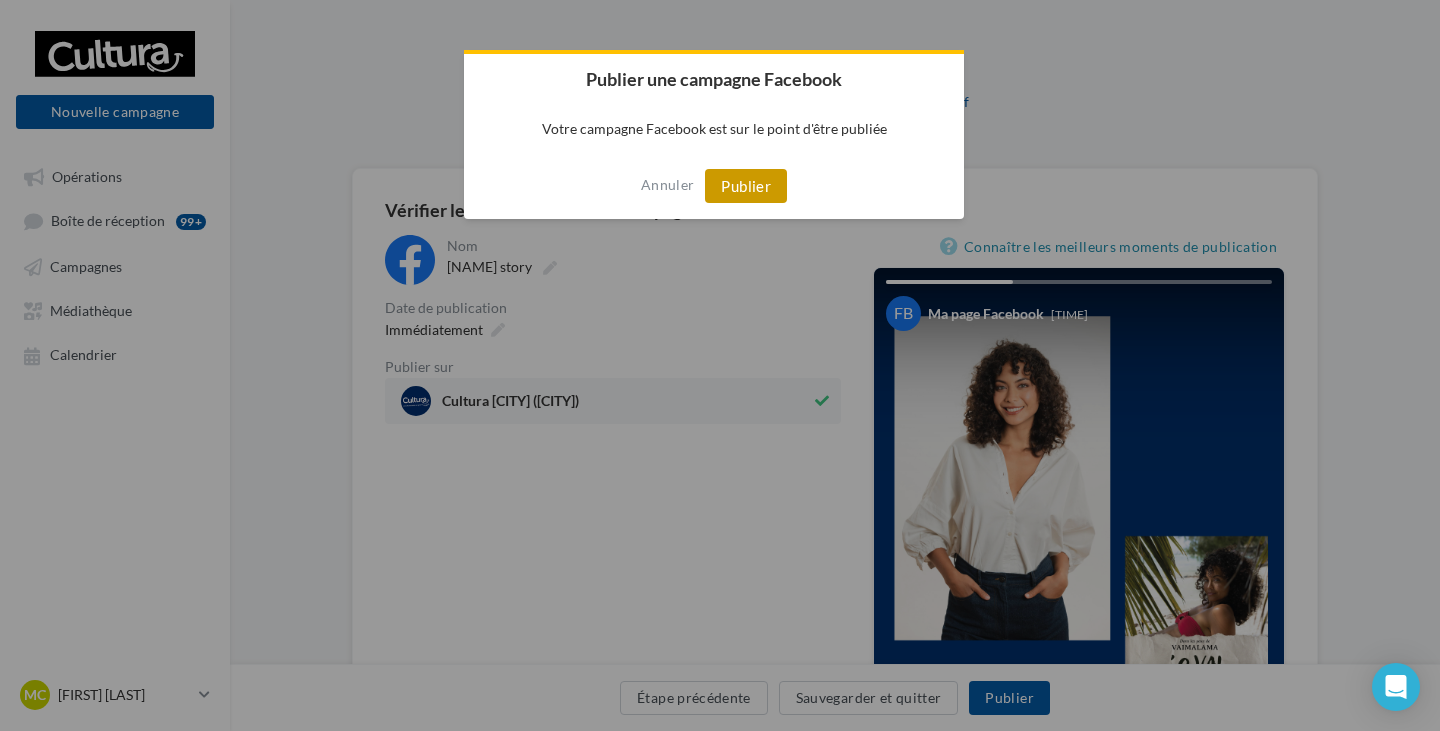 click on "Publier" at bounding box center [746, 186] 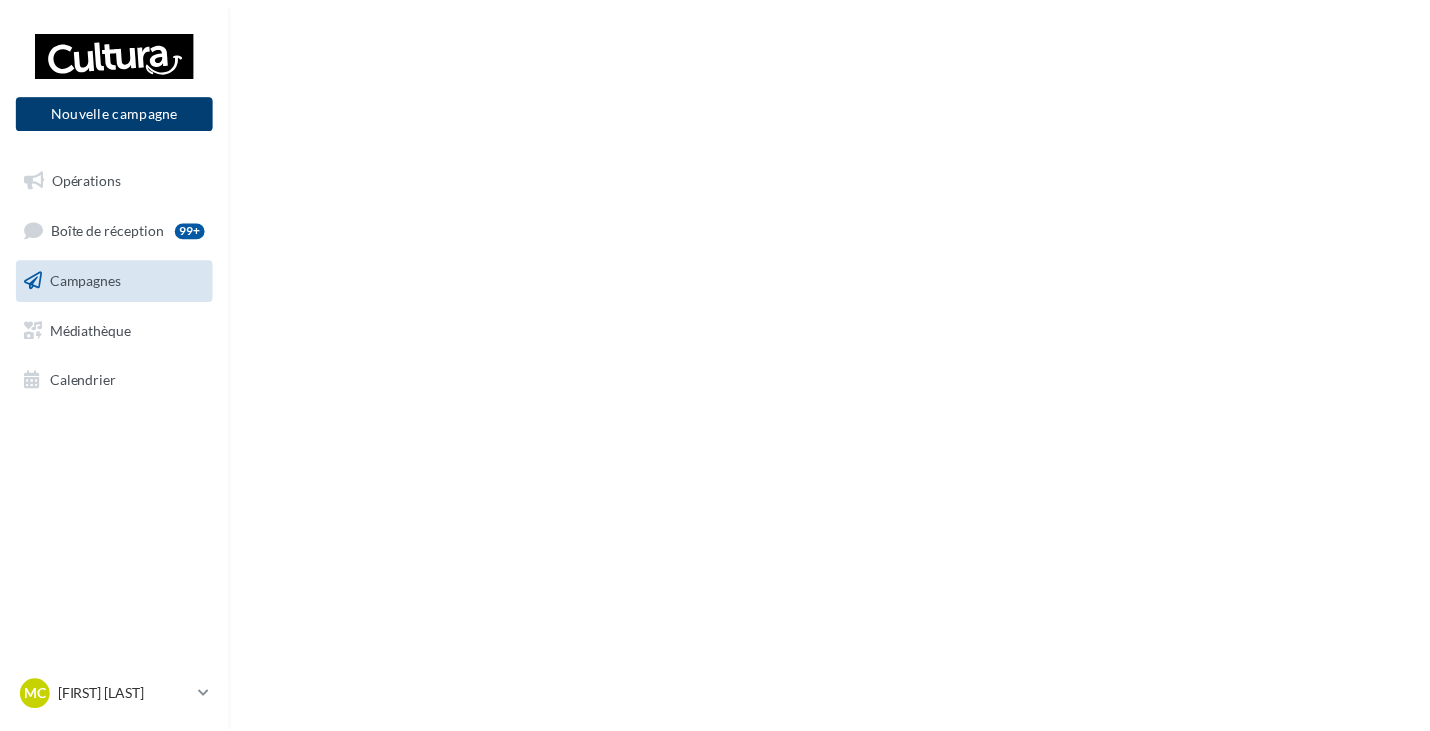 scroll, scrollTop: 0, scrollLeft: 0, axis: both 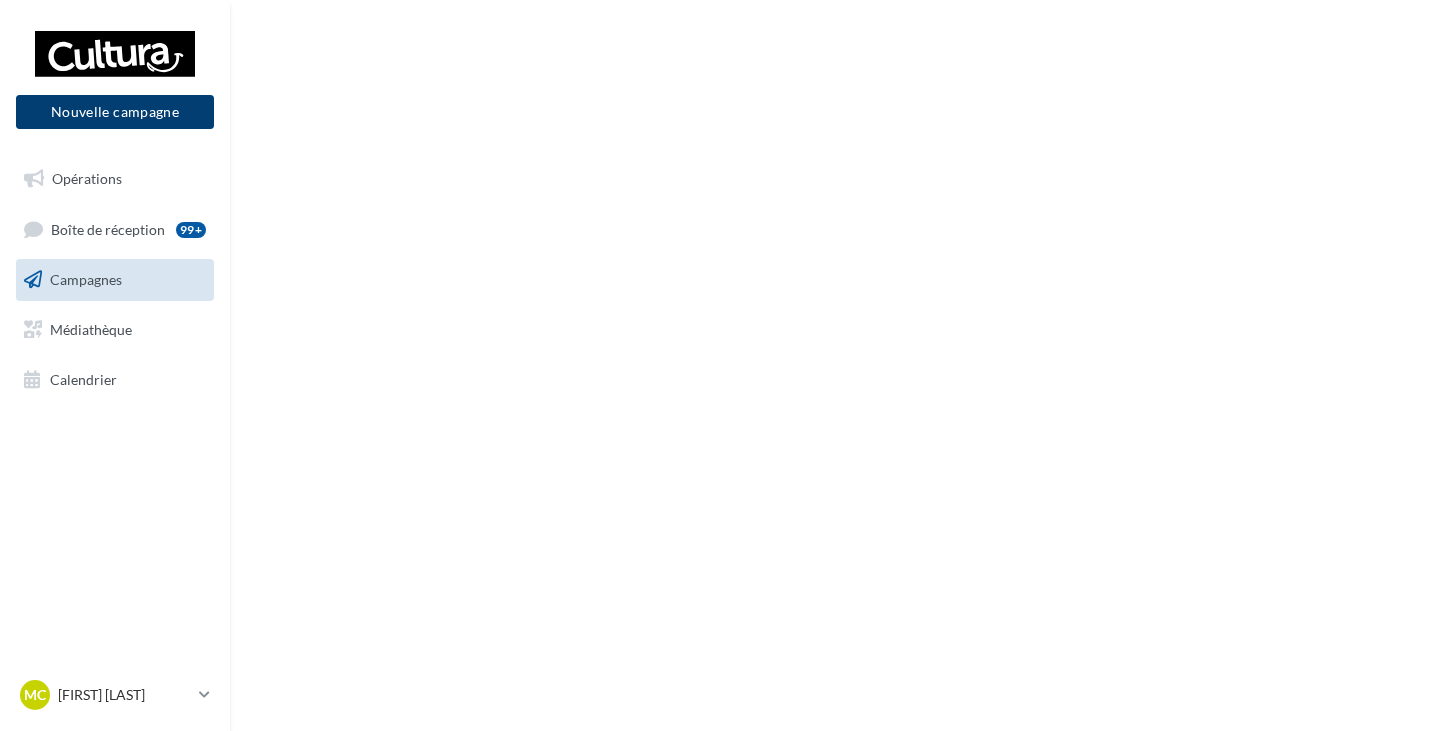click on "Nouvelle campagne" at bounding box center [115, 112] 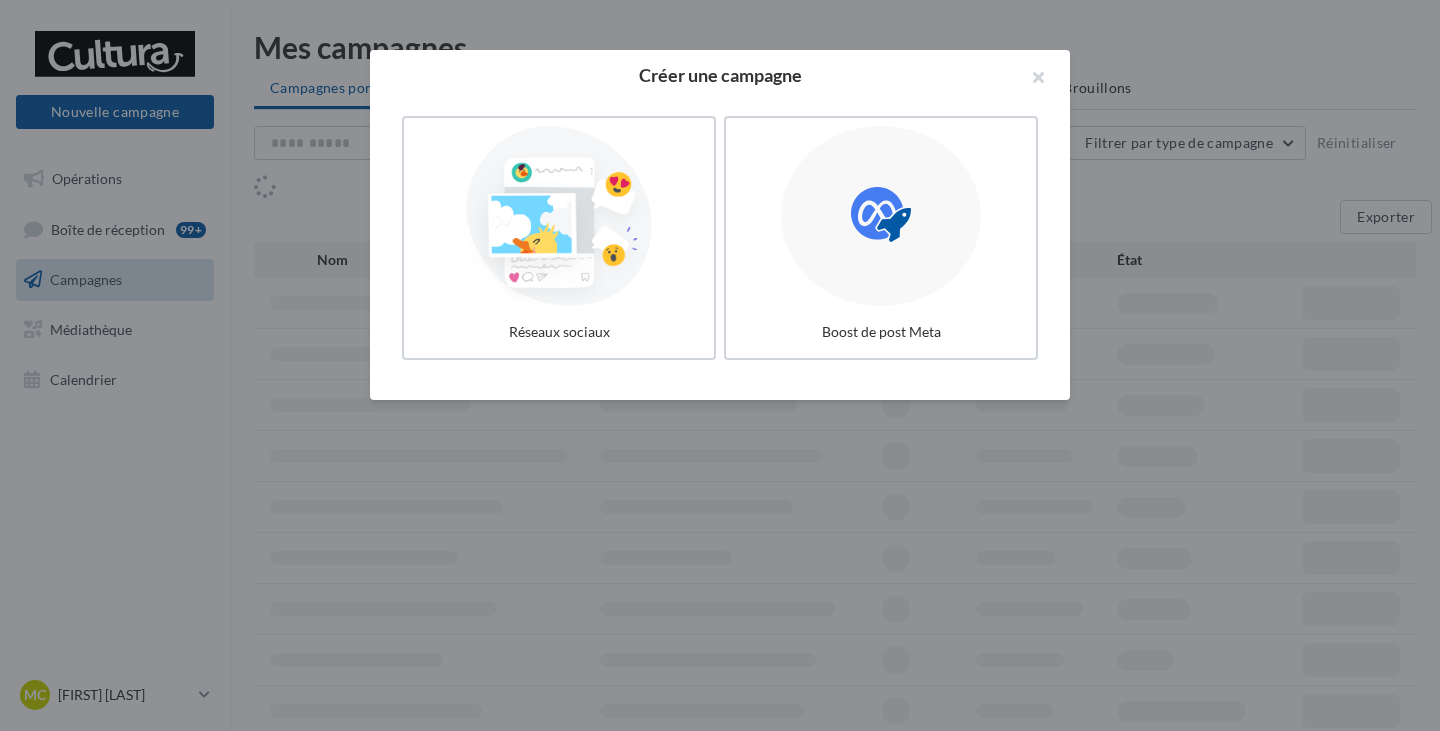 click at bounding box center [559, 216] 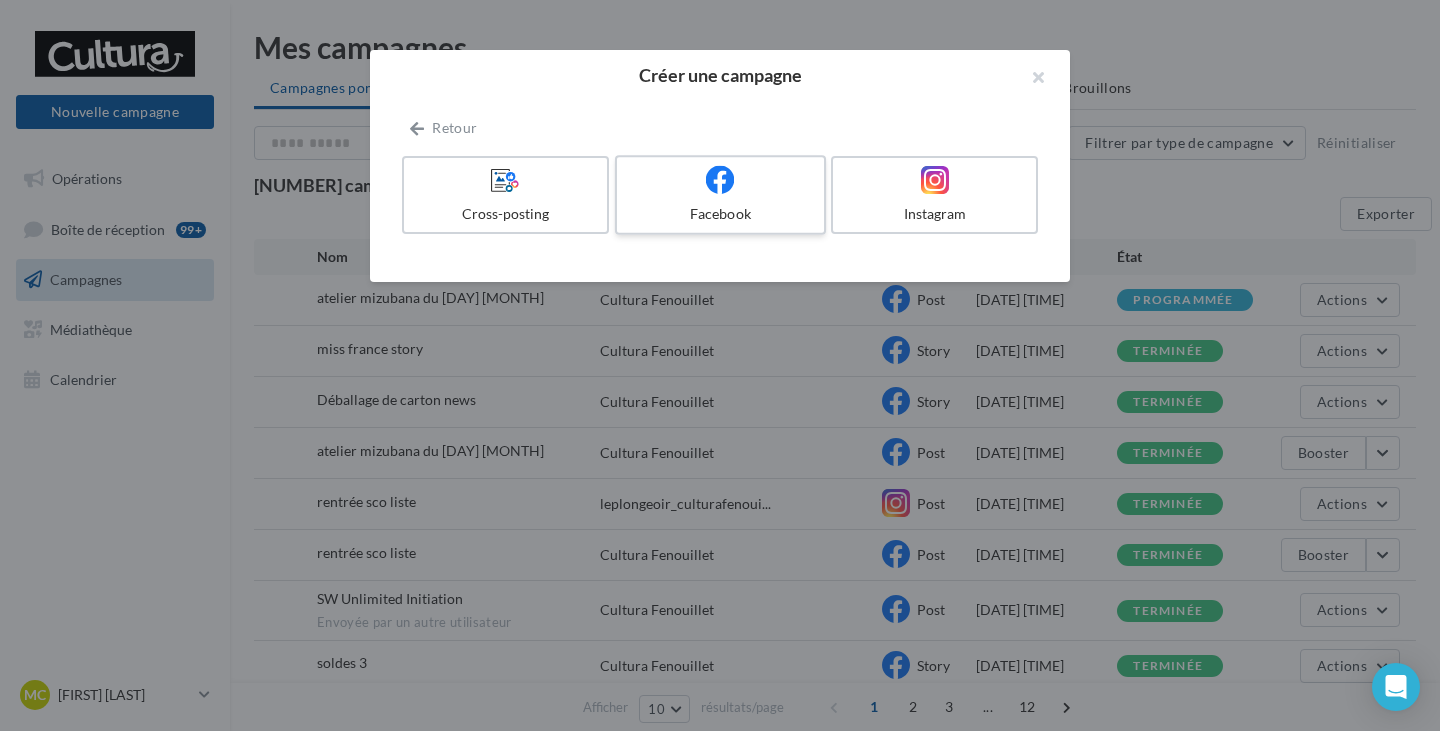 click on "Facebook" at bounding box center [720, 214] 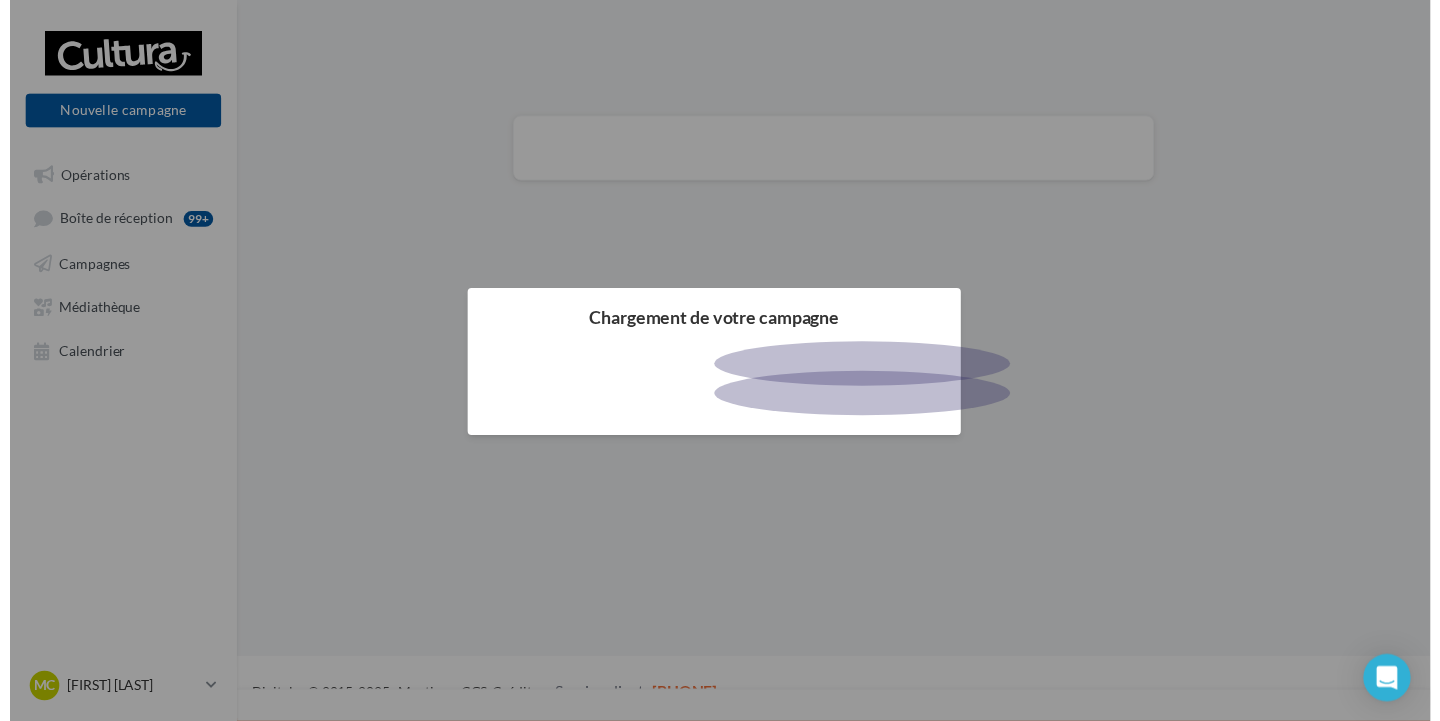 scroll, scrollTop: 0, scrollLeft: 0, axis: both 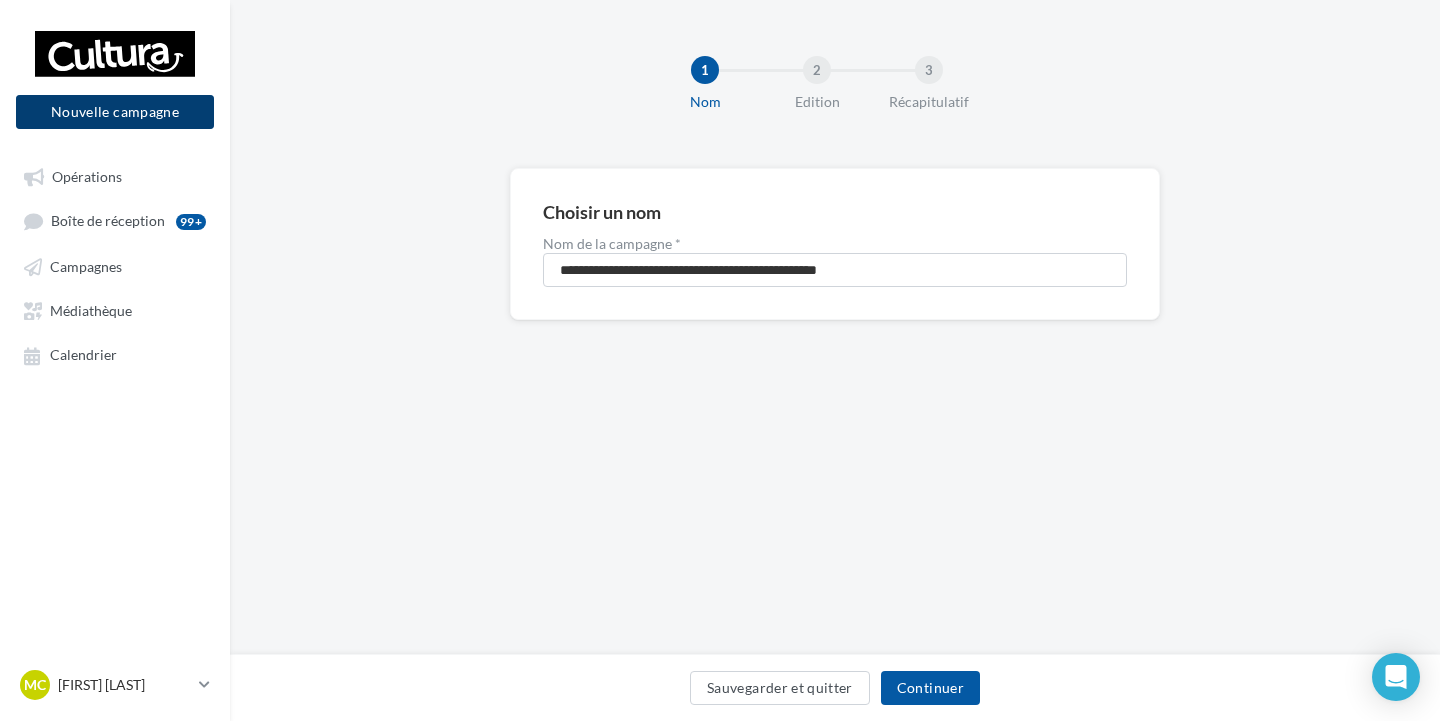 click on "Nouvelle campagne" at bounding box center [115, 112] 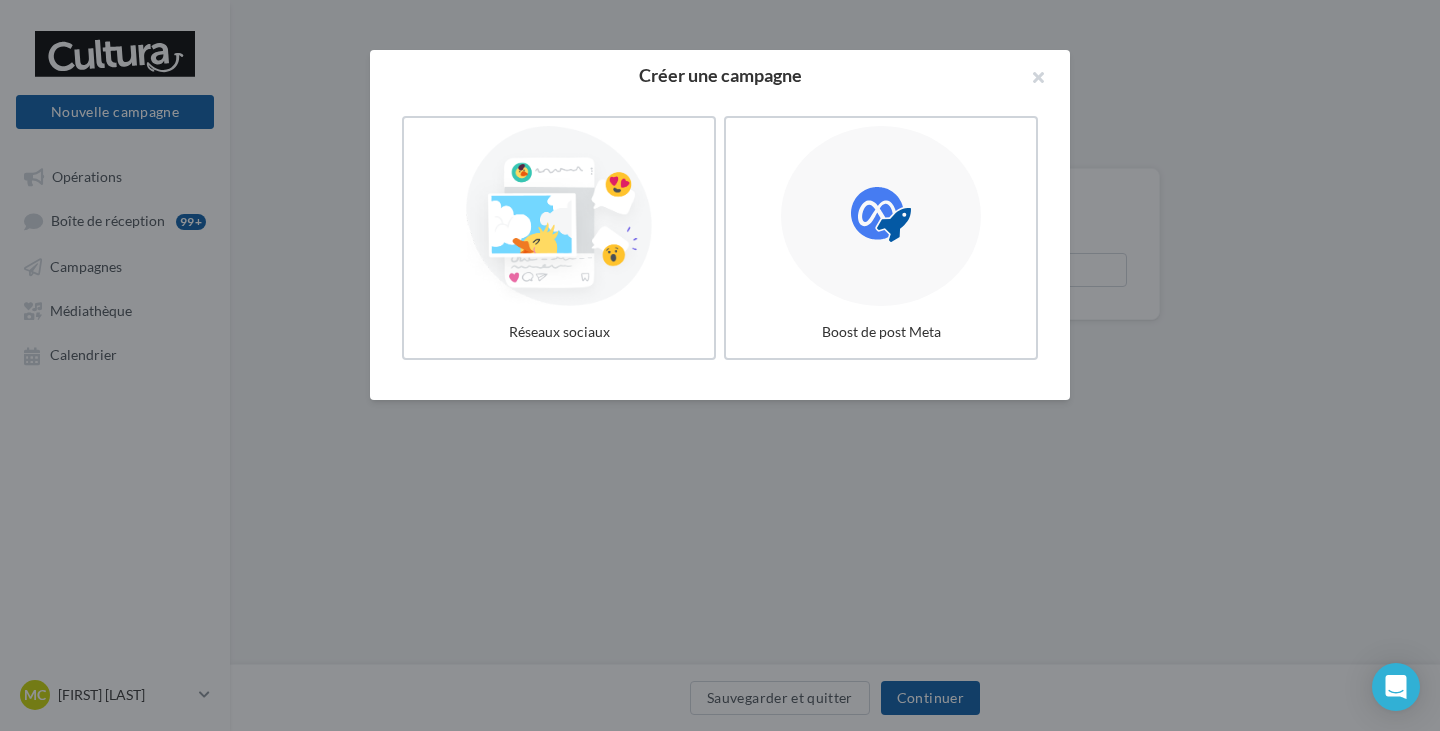click at bounding box center [720, 365] 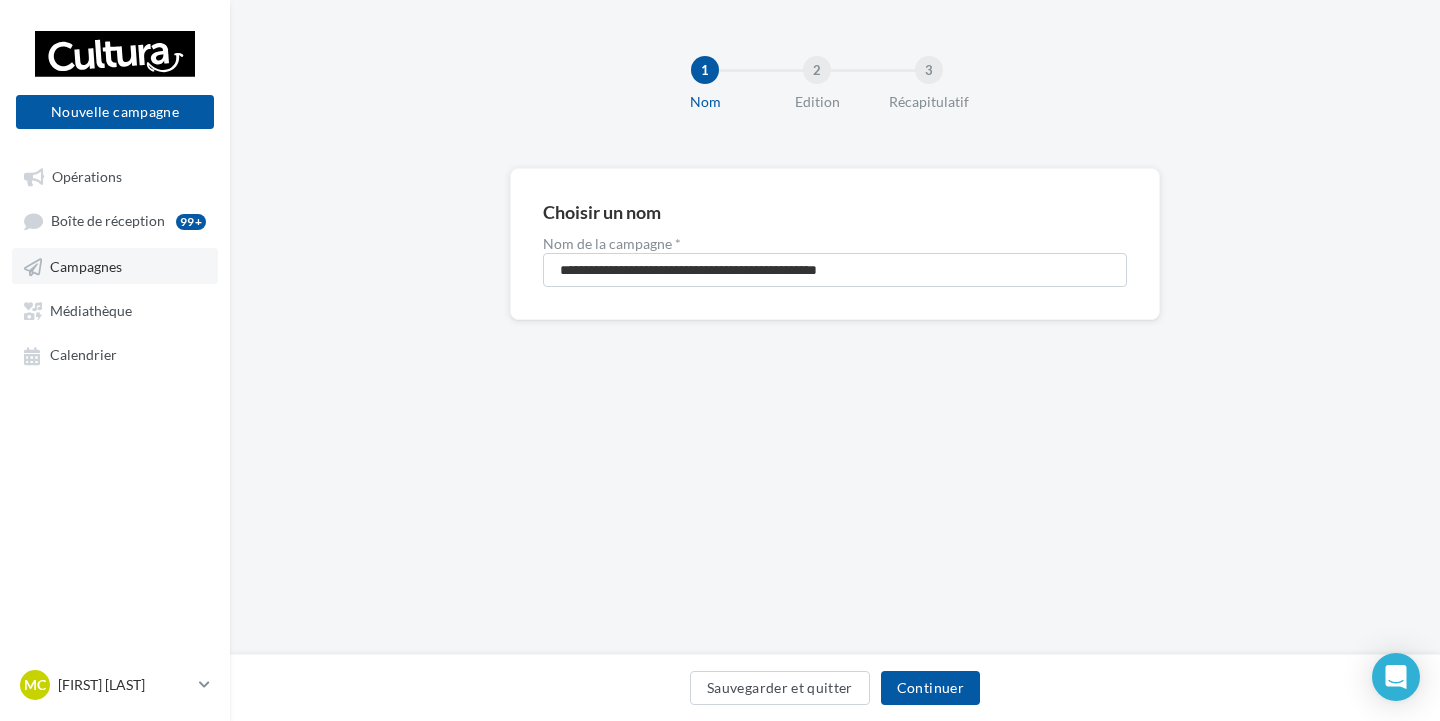 click on "Campagnes" at bounding box center (86, 266) 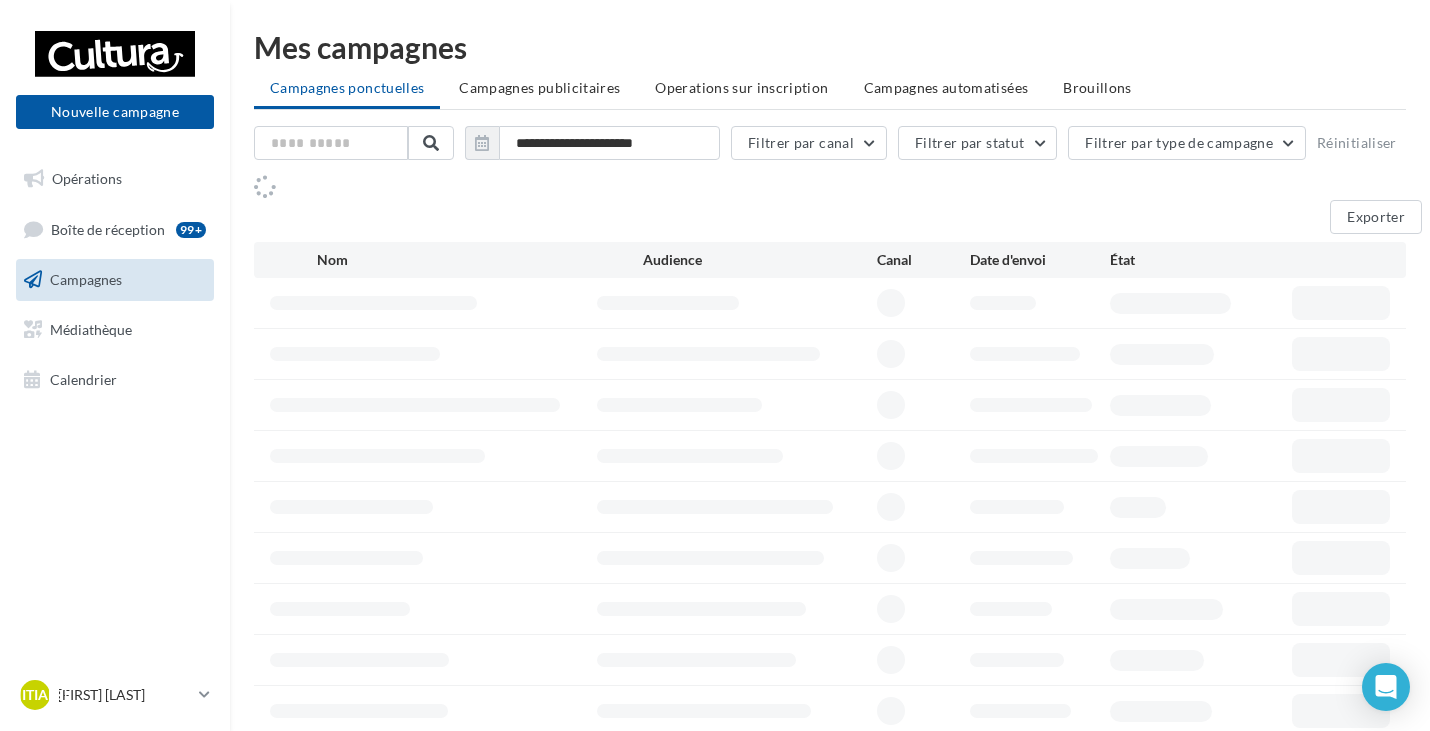 scroll, scrollTop: 0, scrollLeft: 0, axis: both 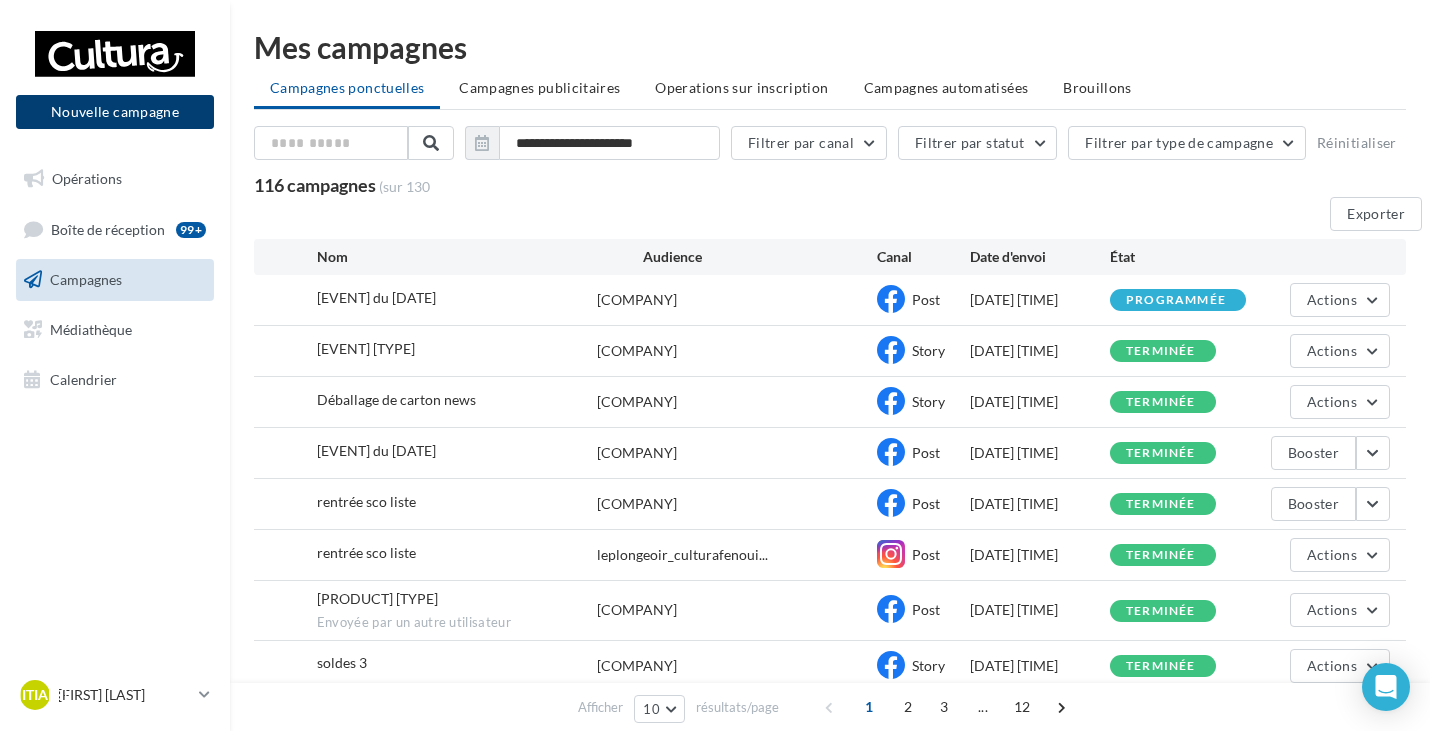click on "Nouvelle campagne" at bounding box center [115, 112] 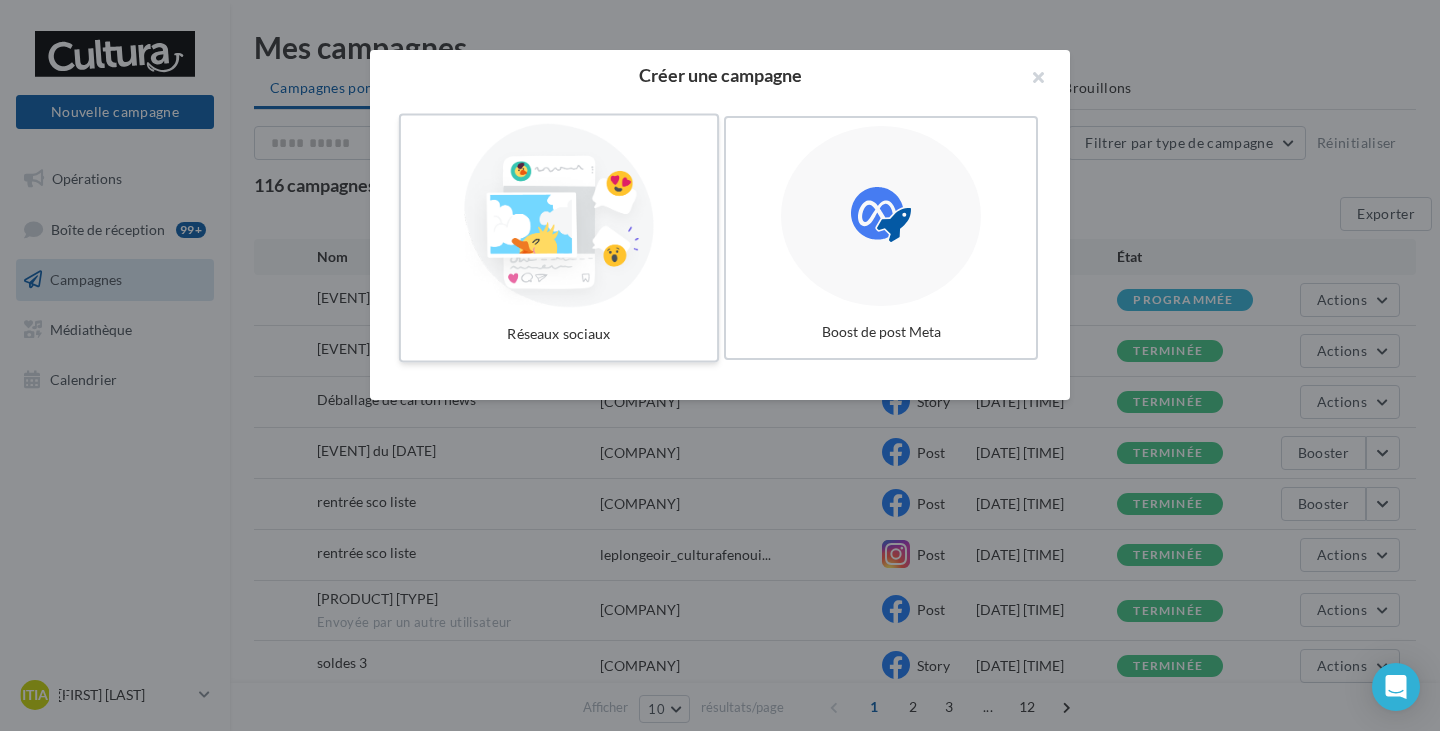 click at bounding box center [559, 216] 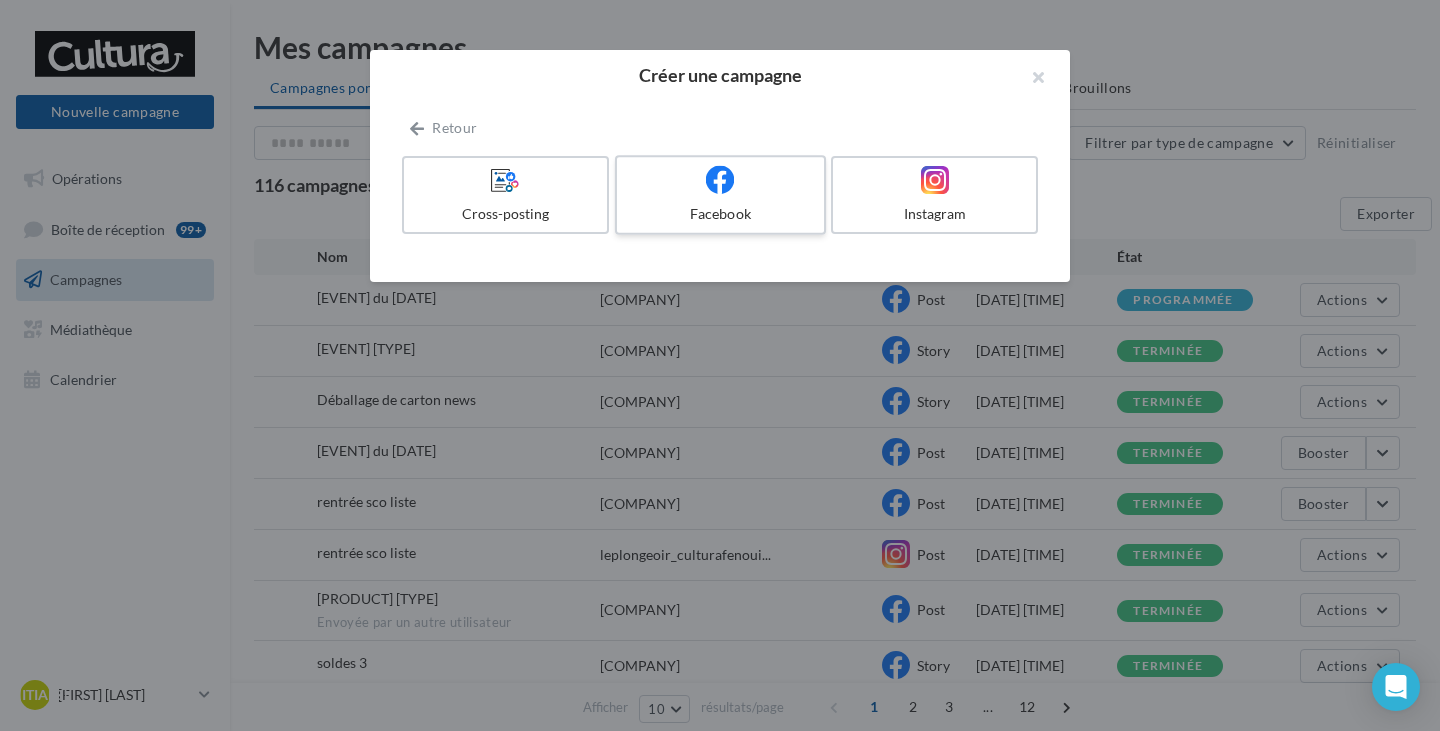 click on "Facebook" at bounding box center [720, 214] 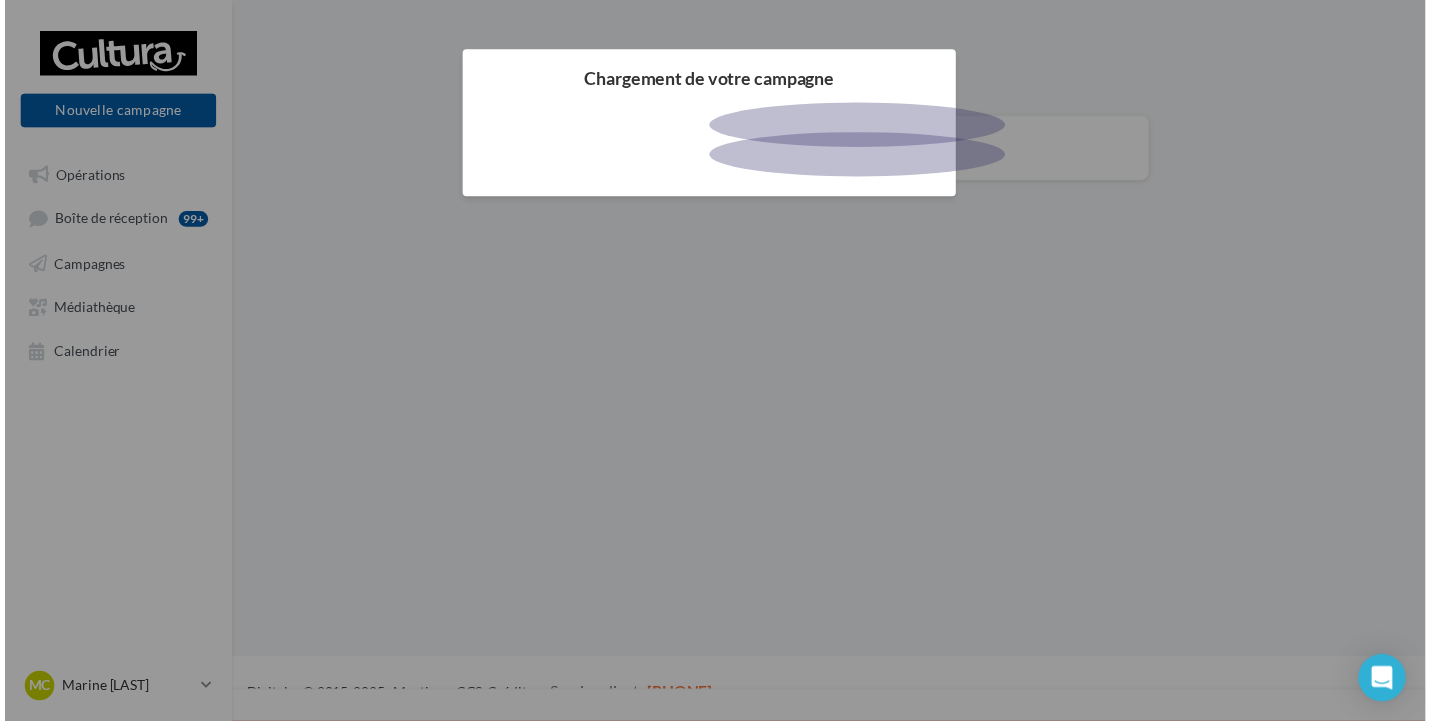 scroll, scrollTop: 0, scrollLeft: 0, axis: both 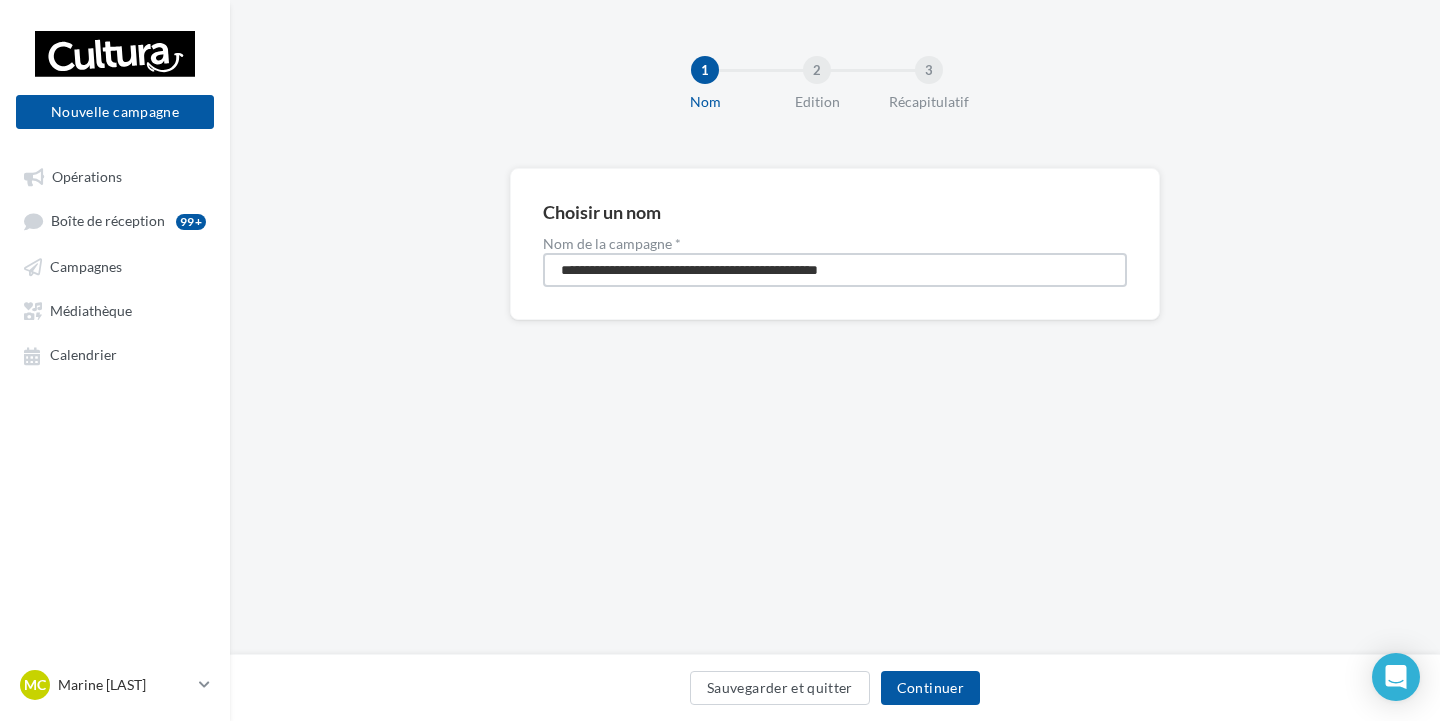 drag, startPoint x: 925, startPoint y: 269, endPoint x: 529, endPoint y: 297, distance: 396.98868 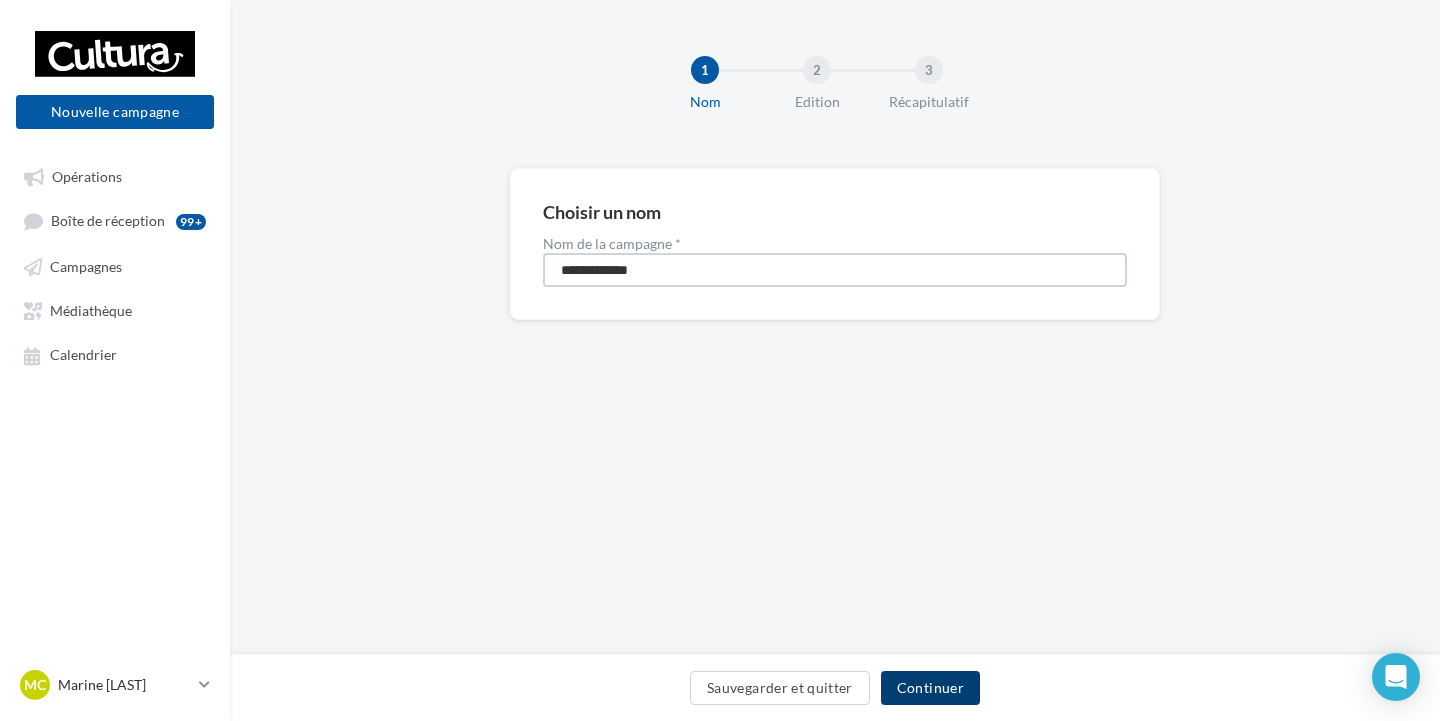 type on "**********" 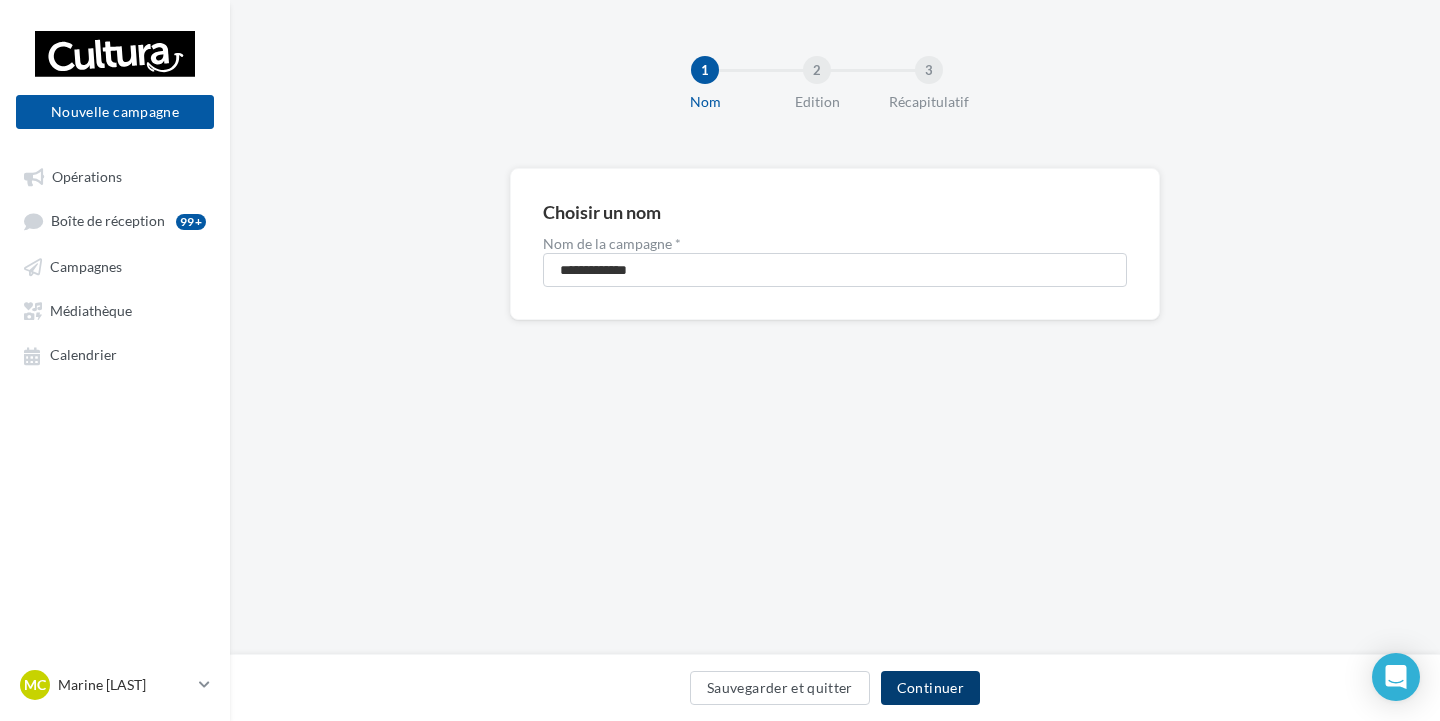 click on "Continuer" at bounding box center [930, 688] 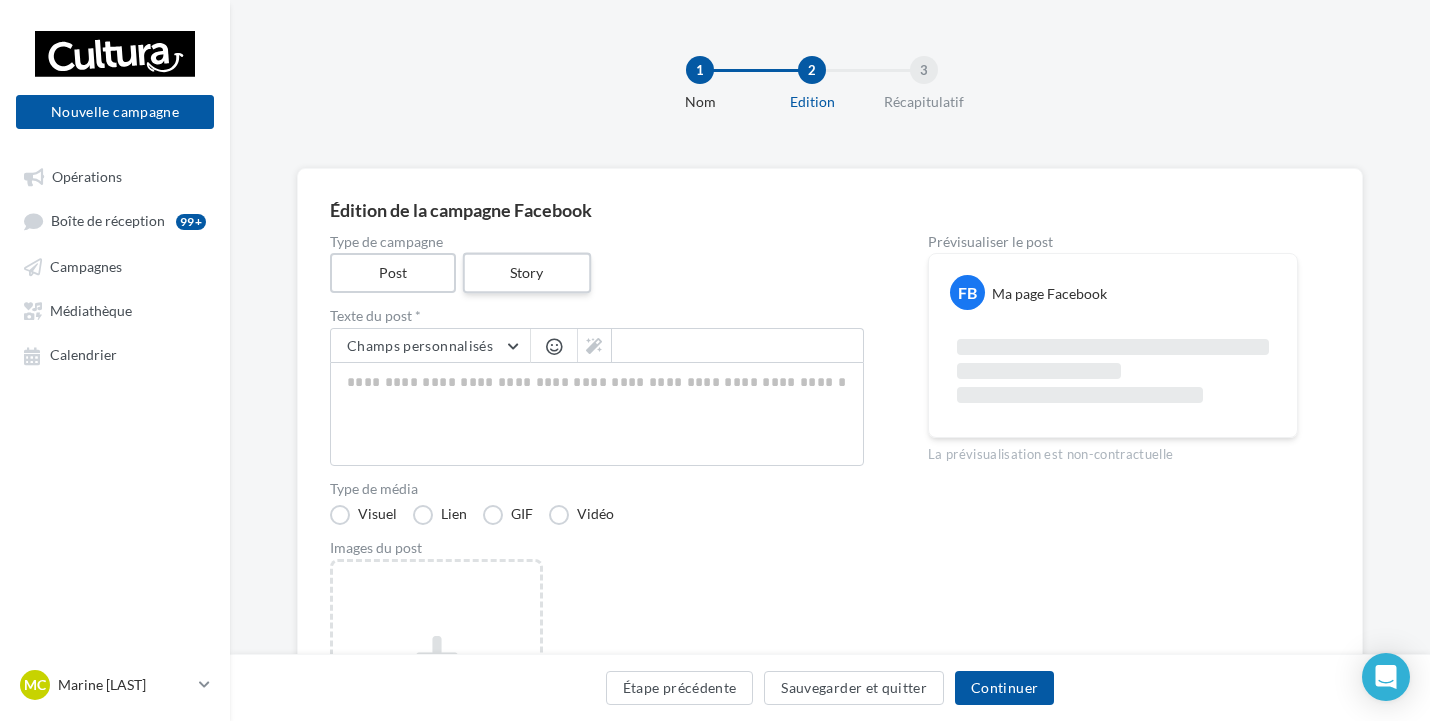 click on "Story" at bounding box center [526, 273] 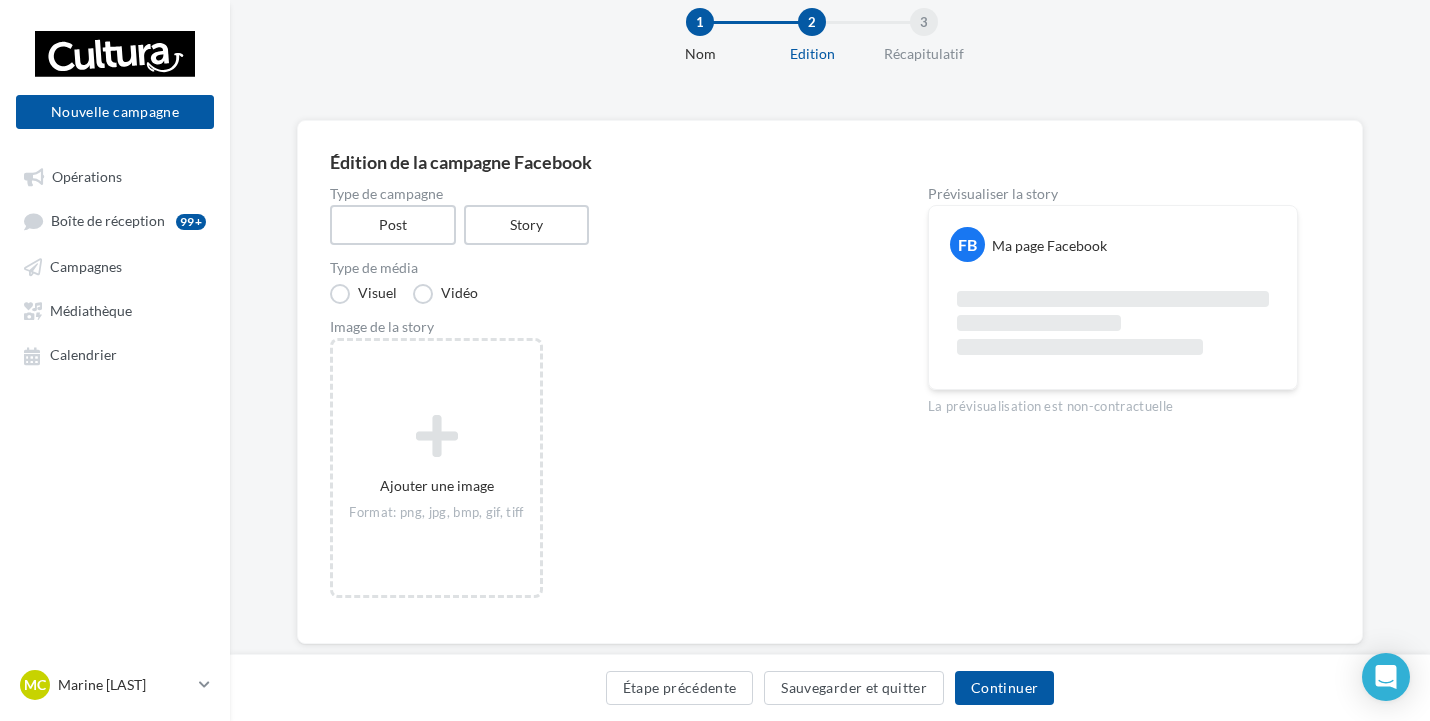 scroll, scrollTop: 89, scrollLeft: 0, axis: vertical 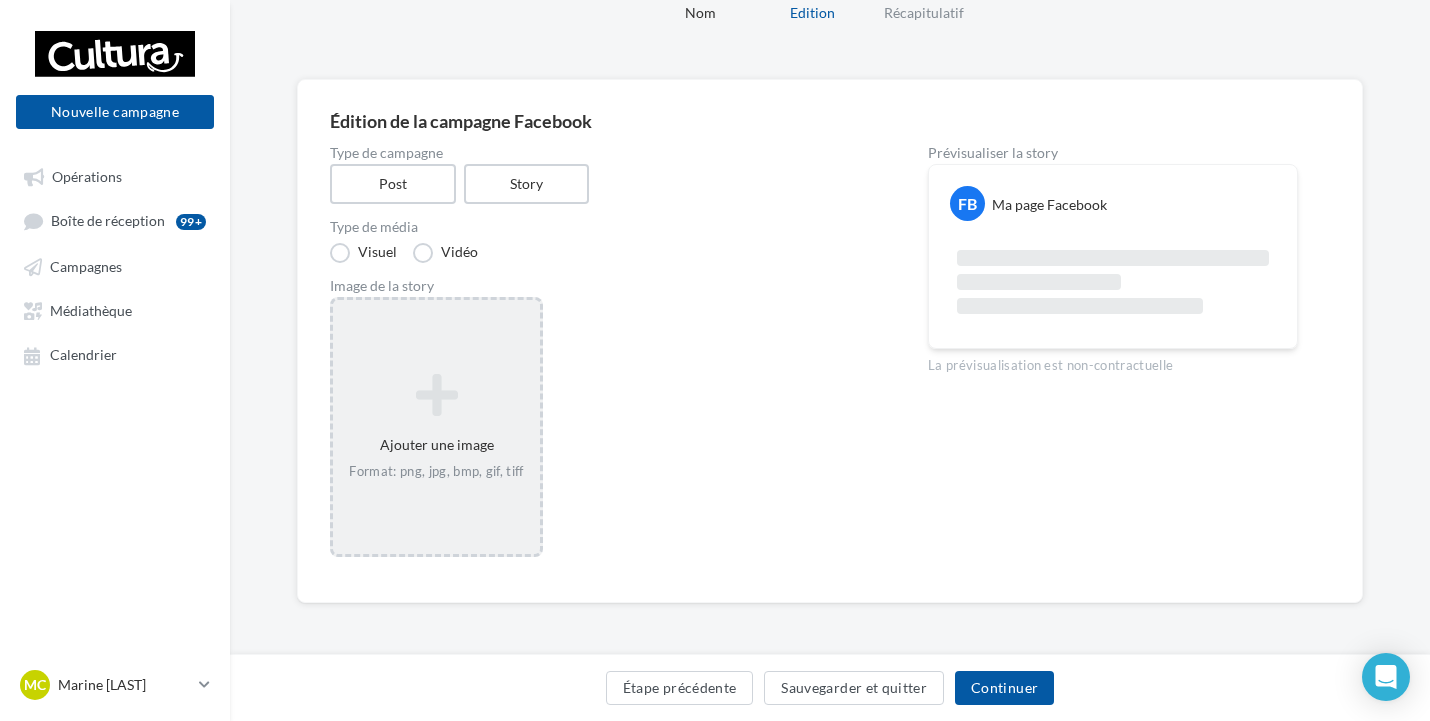 click at bounding box center [436, 395] 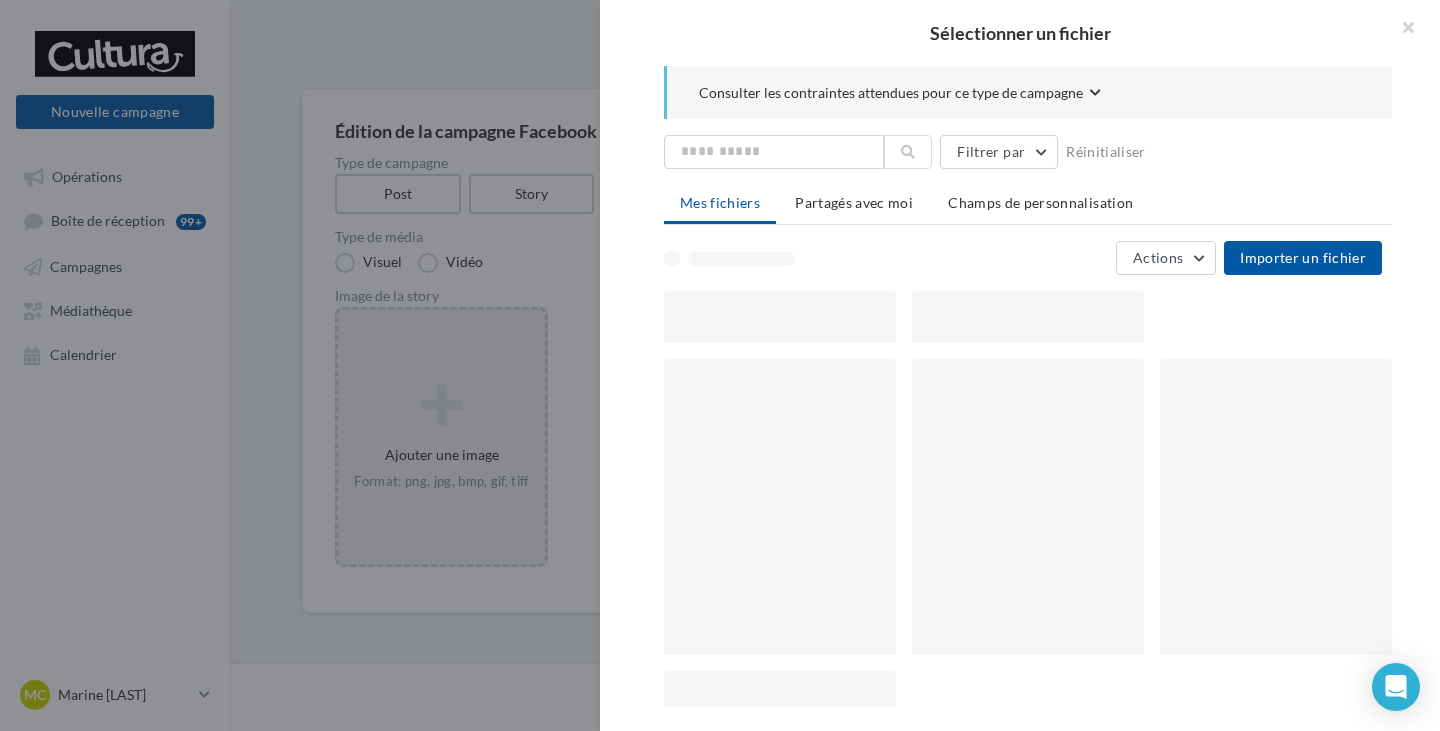 scroll, scrollTop: 89, scrollLeft: 0, axis: vertical 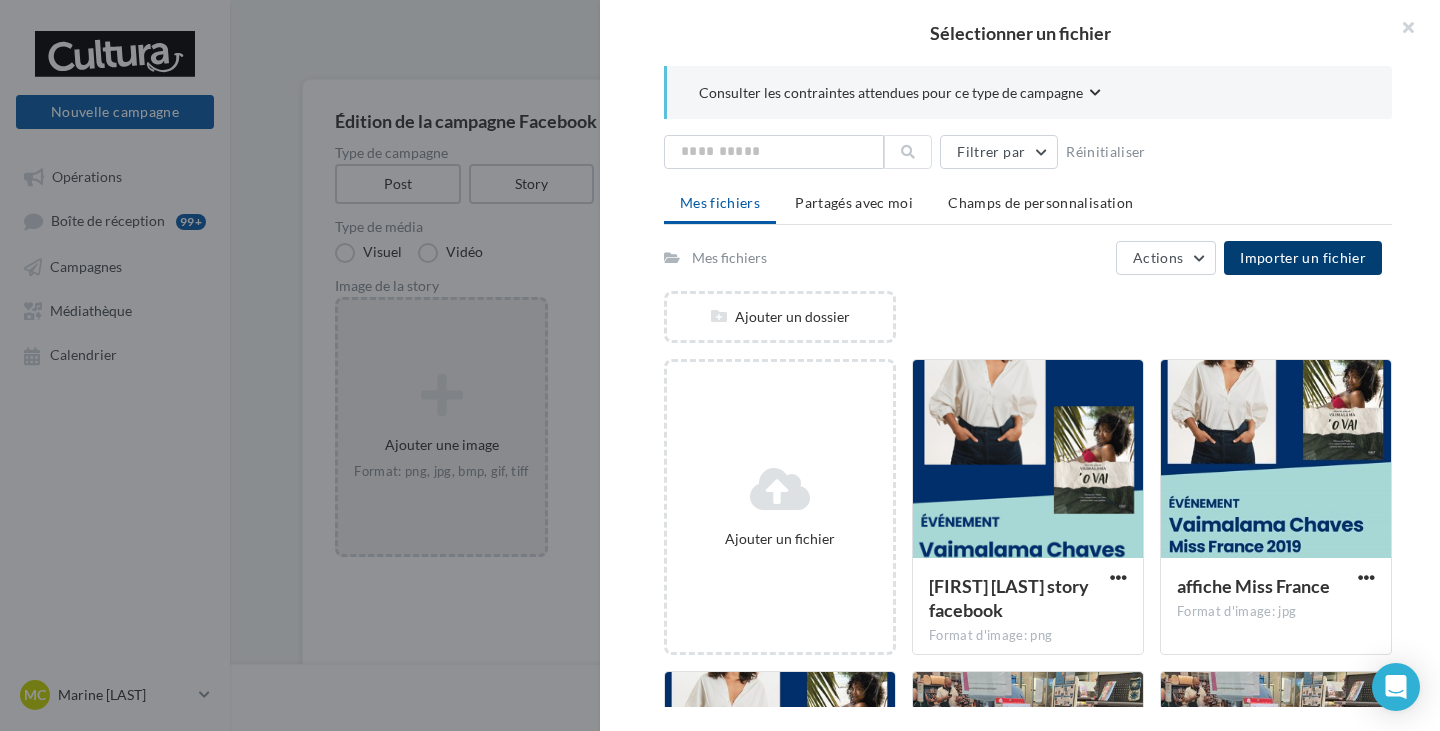 click on "Importer un fichier" at bounding box center [1303, 258] 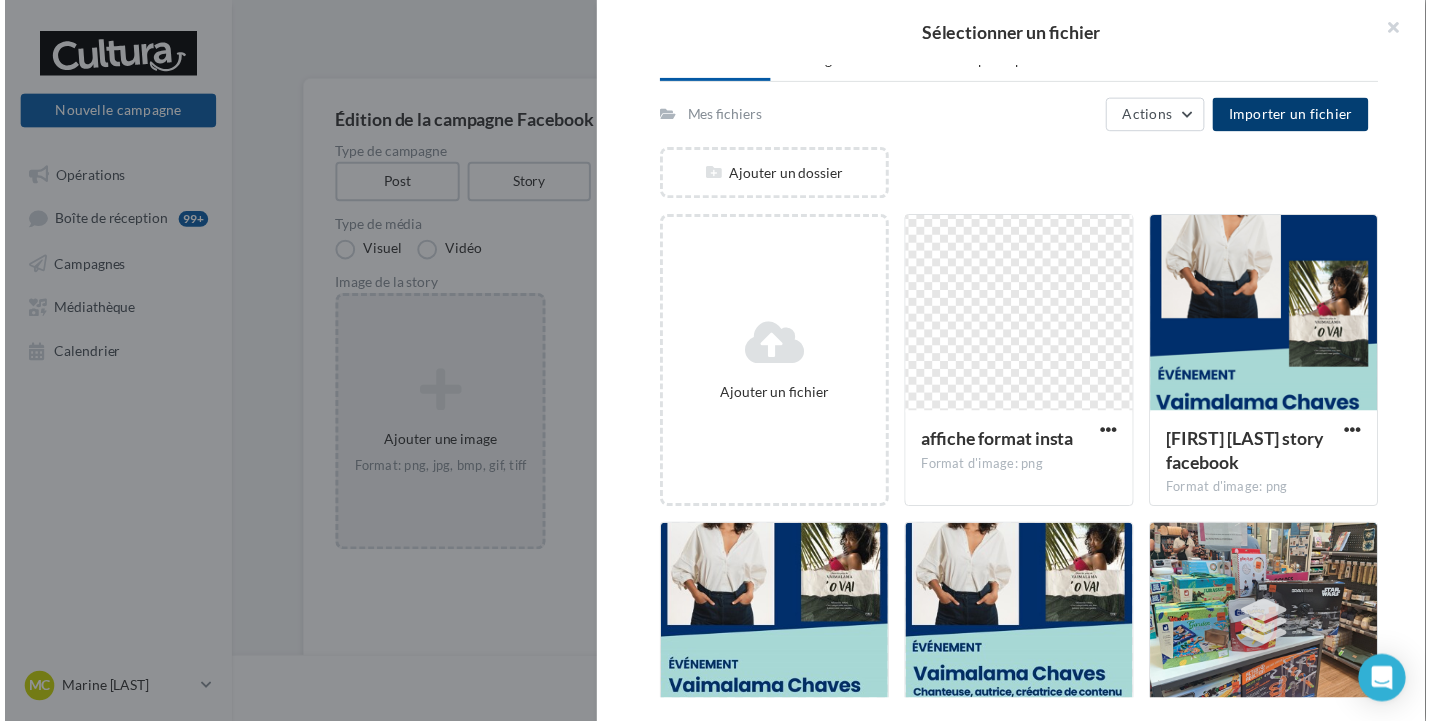 scroll, scrollTop: 0, scrollLeft: 0, axis: both 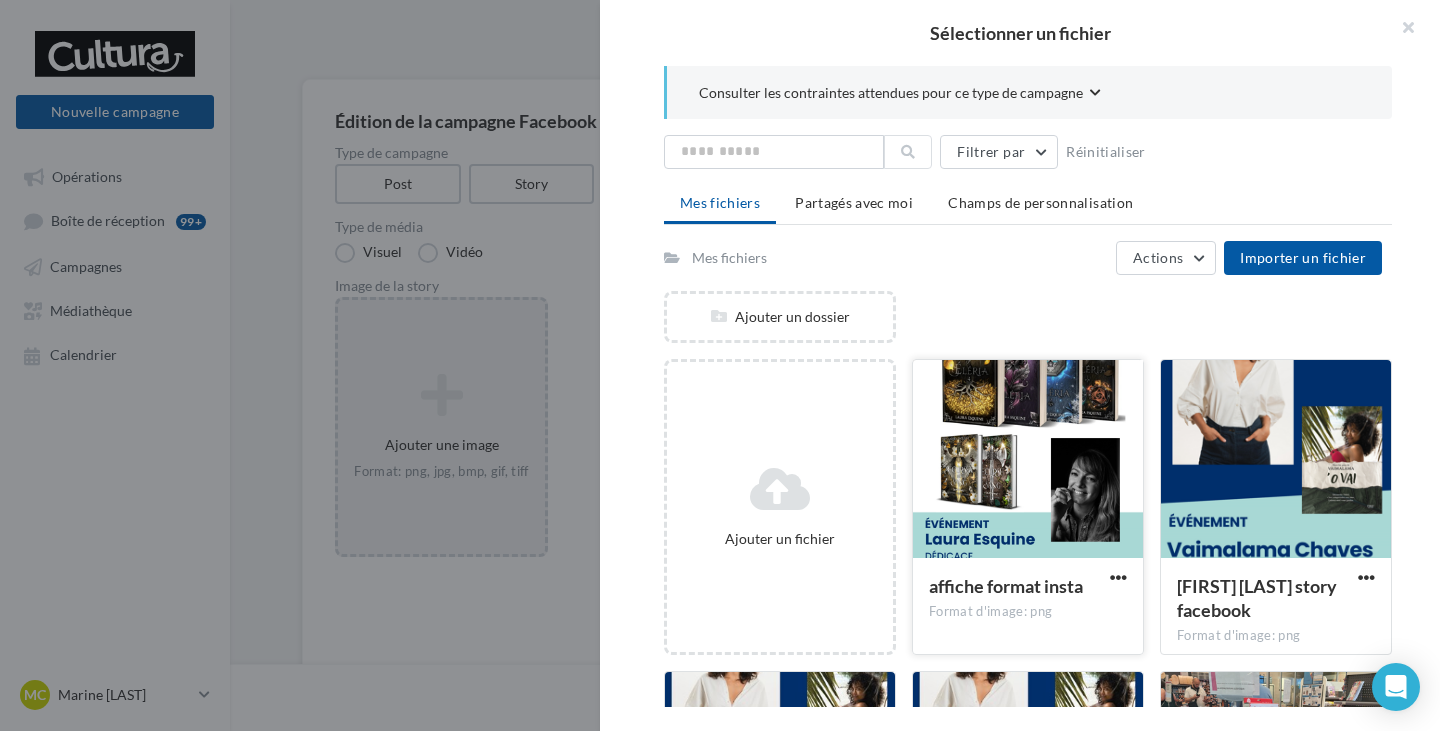 click at bounding box center [1028, 460] 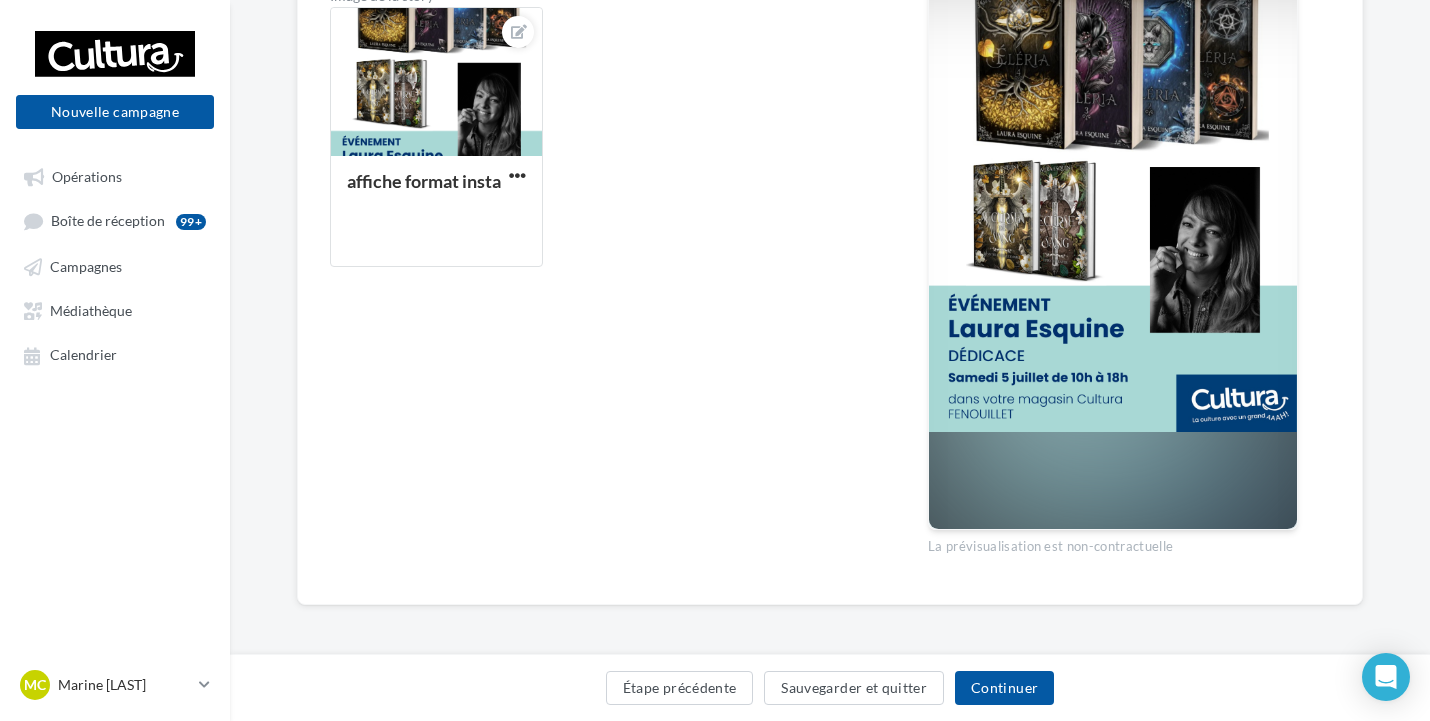 scroll, scrollTop: 381, scrollLeft: 0, axis: vertical 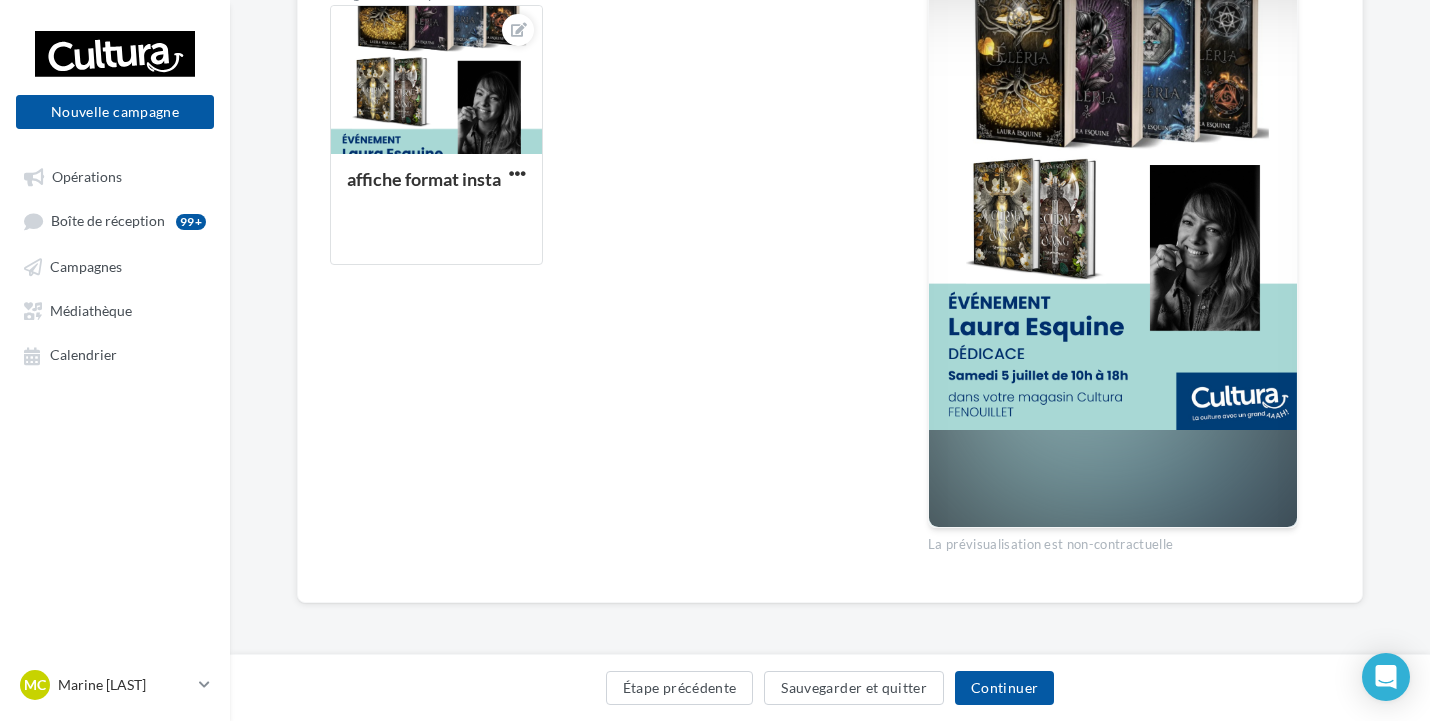 click on "Type de campagne
Post
Story
Type de média
Visuel   Vidéo
Image de la story
affiche format insta" at bounding box center (597, 212) 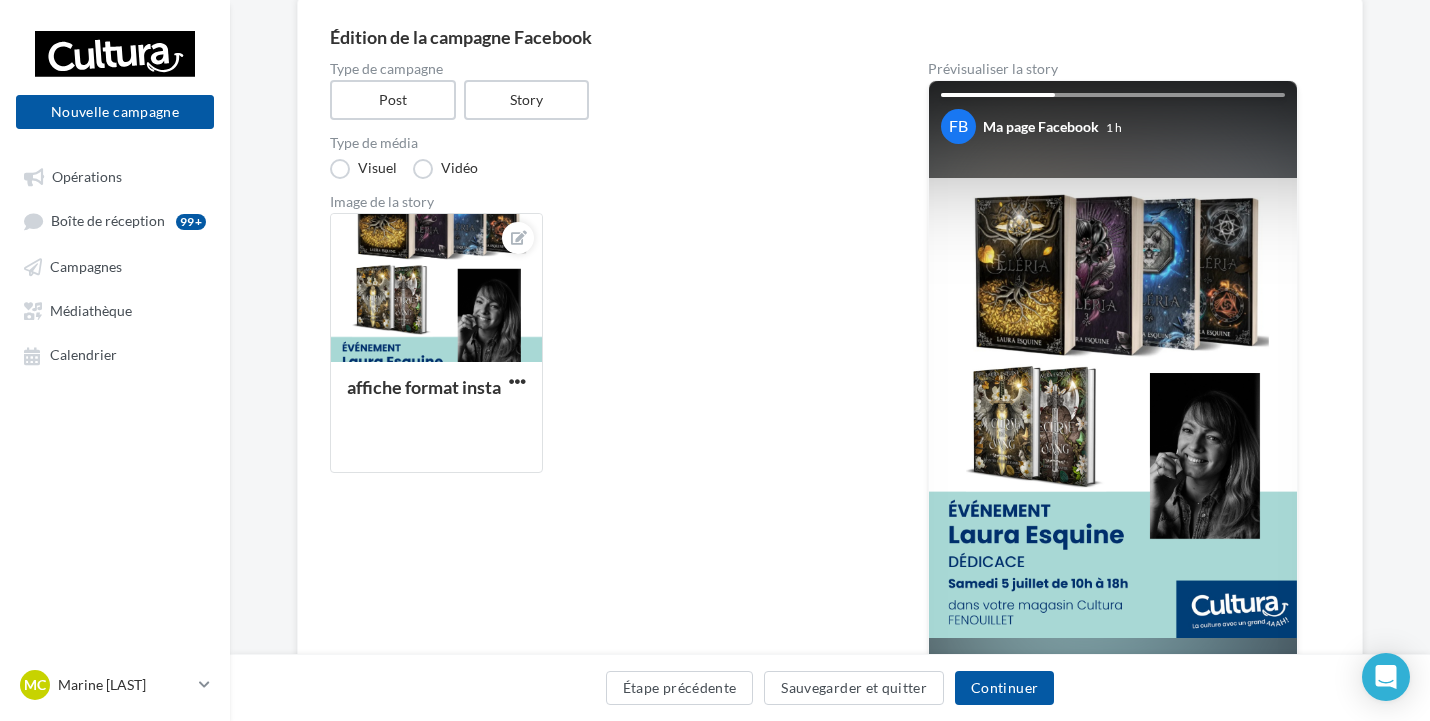 scroll, scrollTop: 281, scrollLeft: 0, axis: vertical 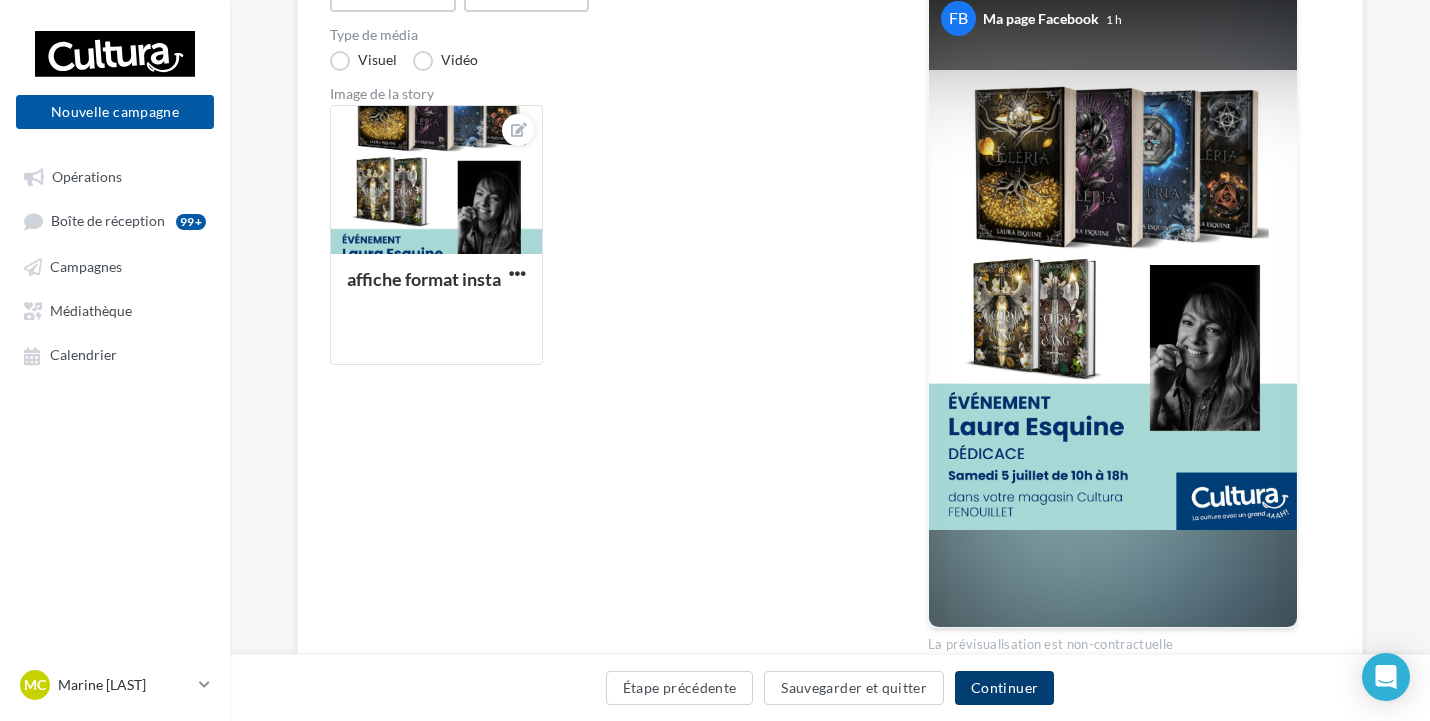 click on "Continuer" at bounding box center [1004, 688] 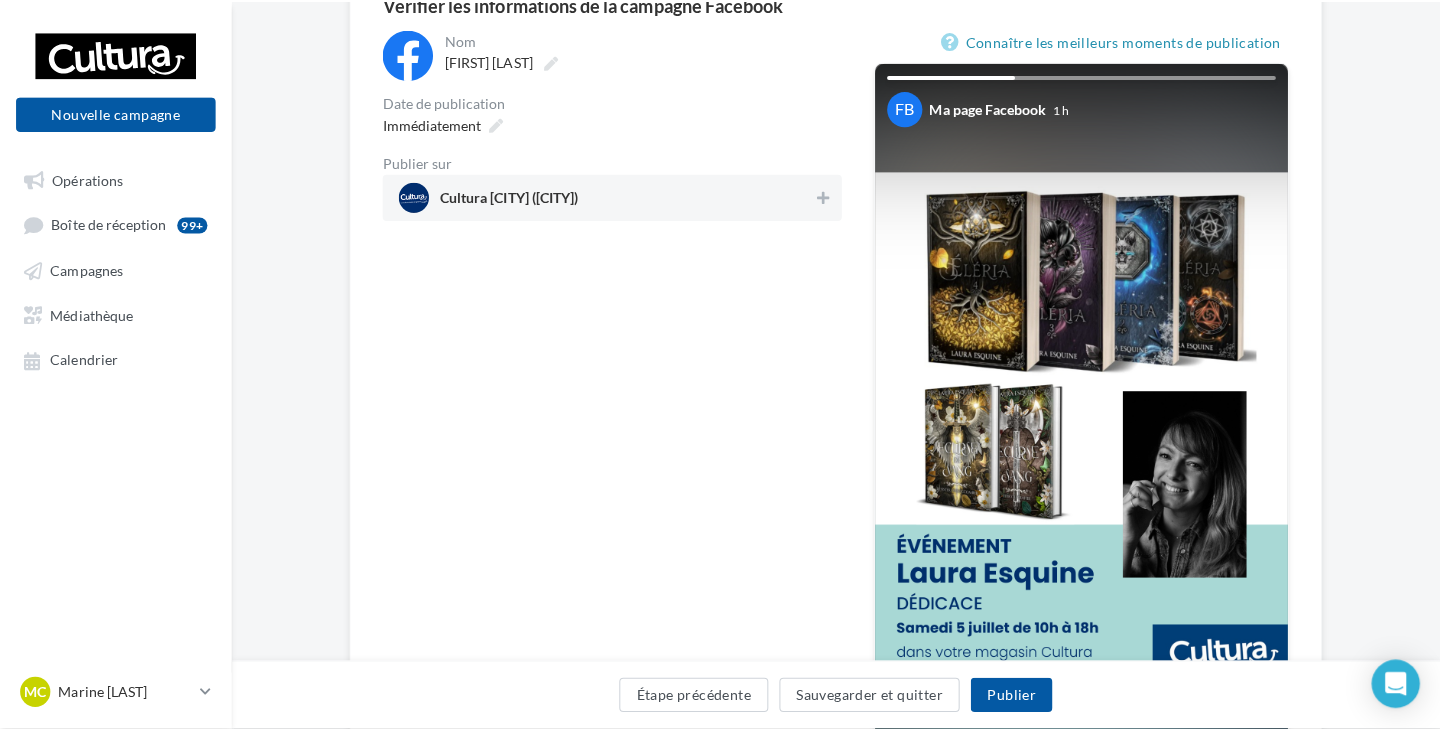 scroll, scrollTop: 100, scrollLeft: 0, axis: vertical 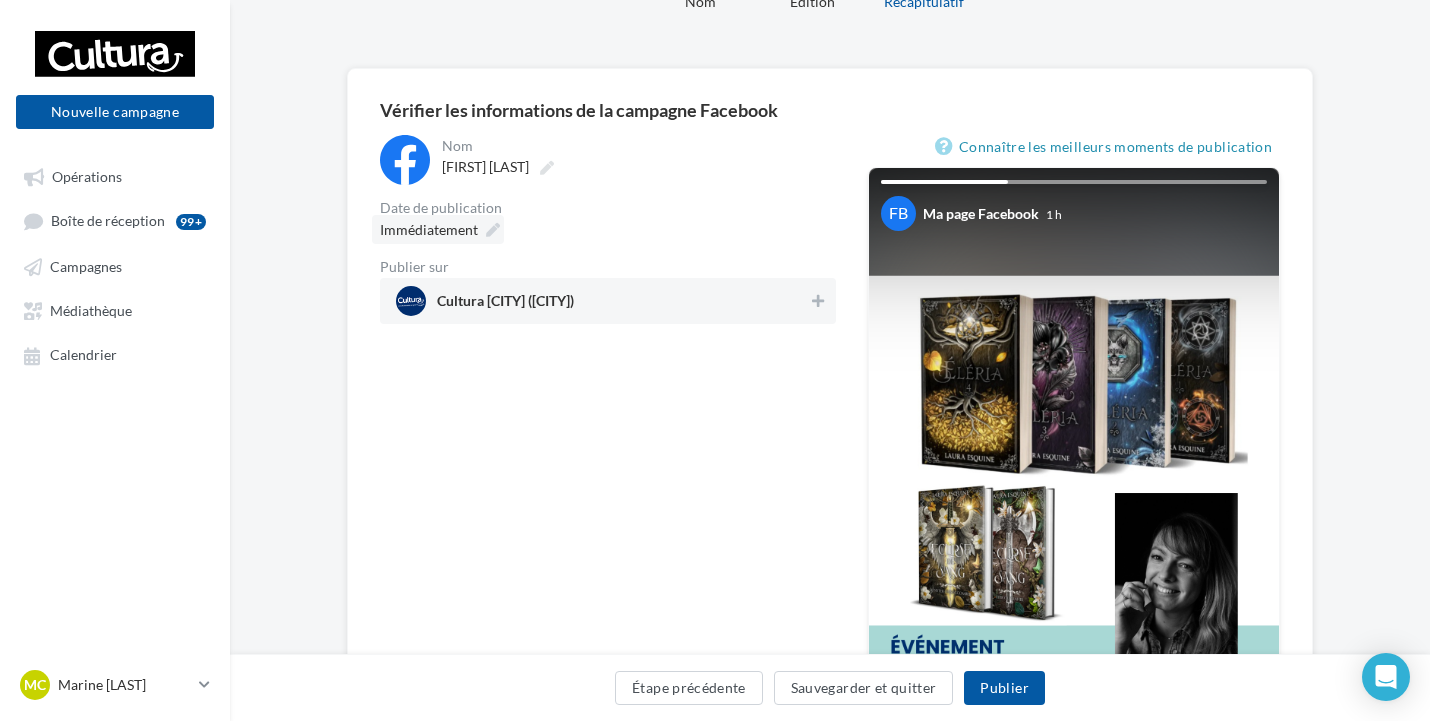 click on "Immédiatement" at bounding box center (429, 229) 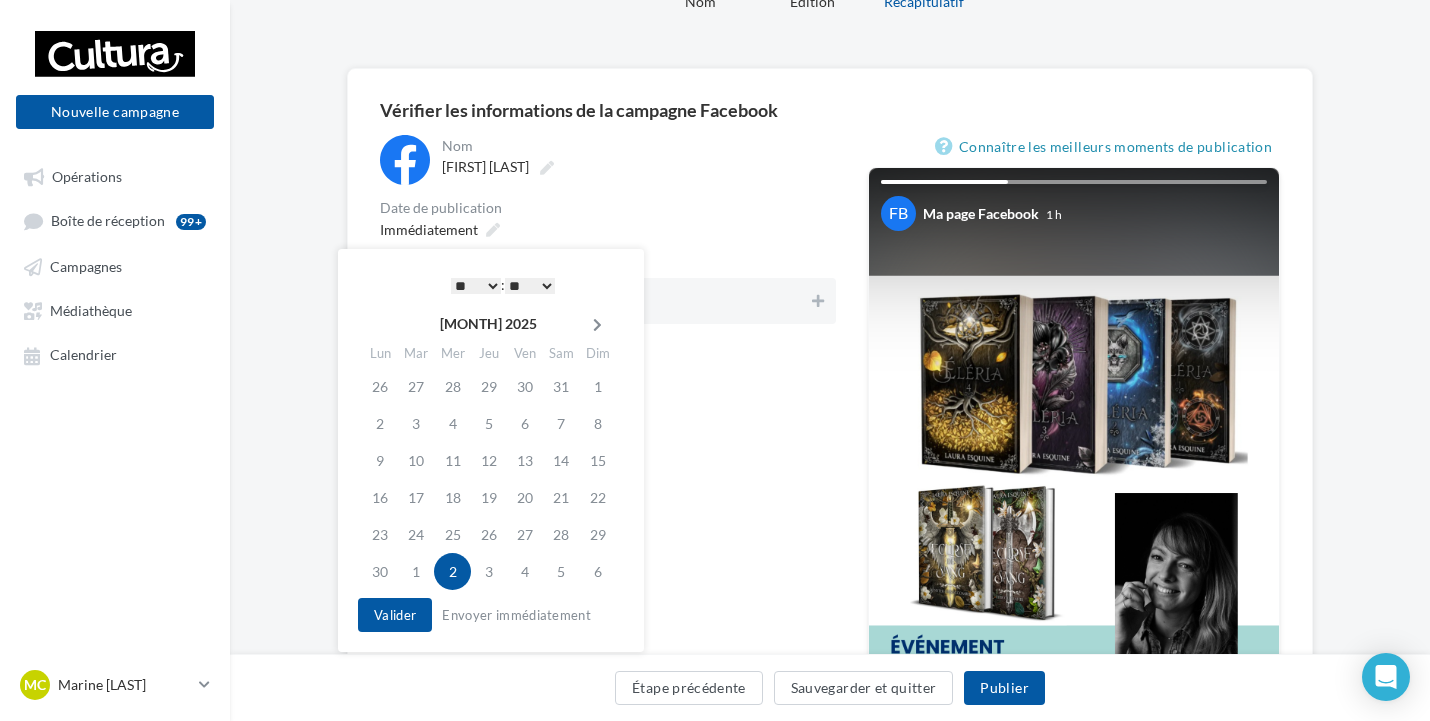 click at bounding box center [597, 325] 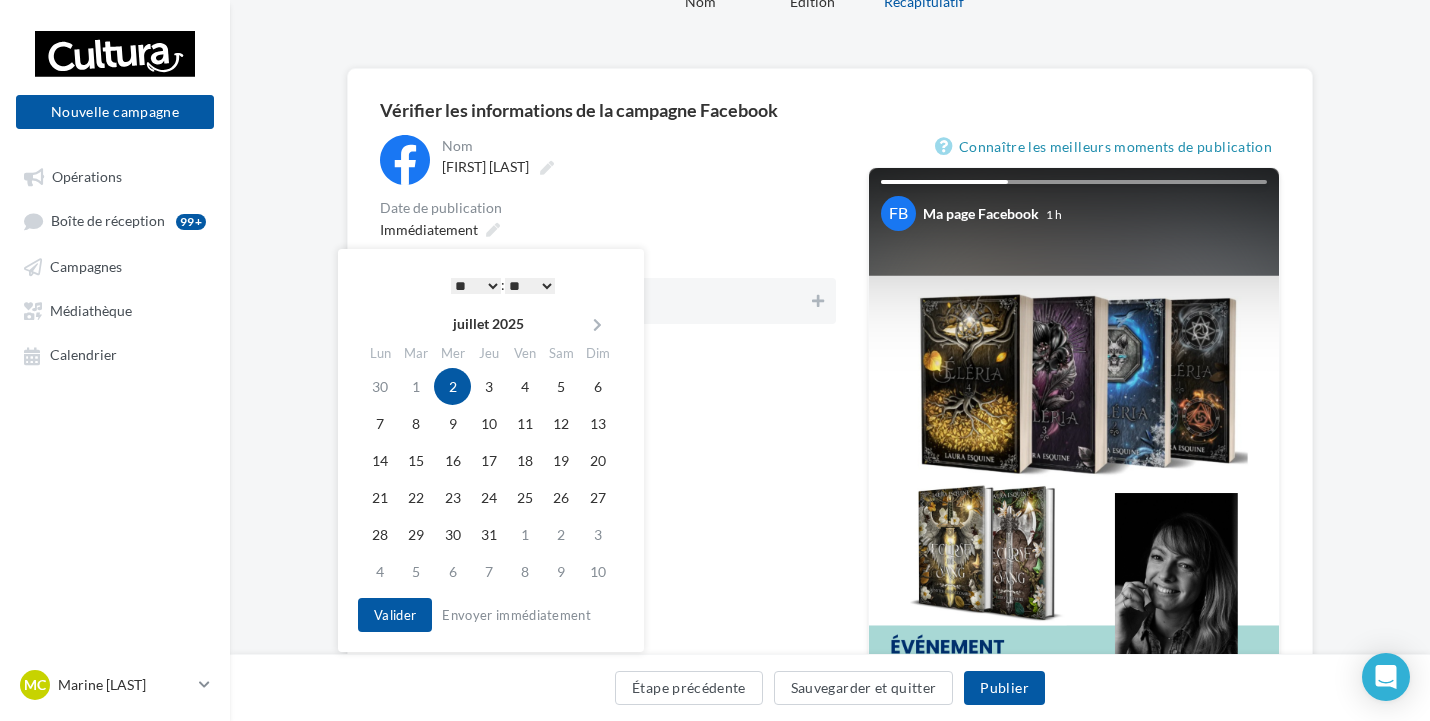 click on "juillet 2025" at bounding box center [488, 324] 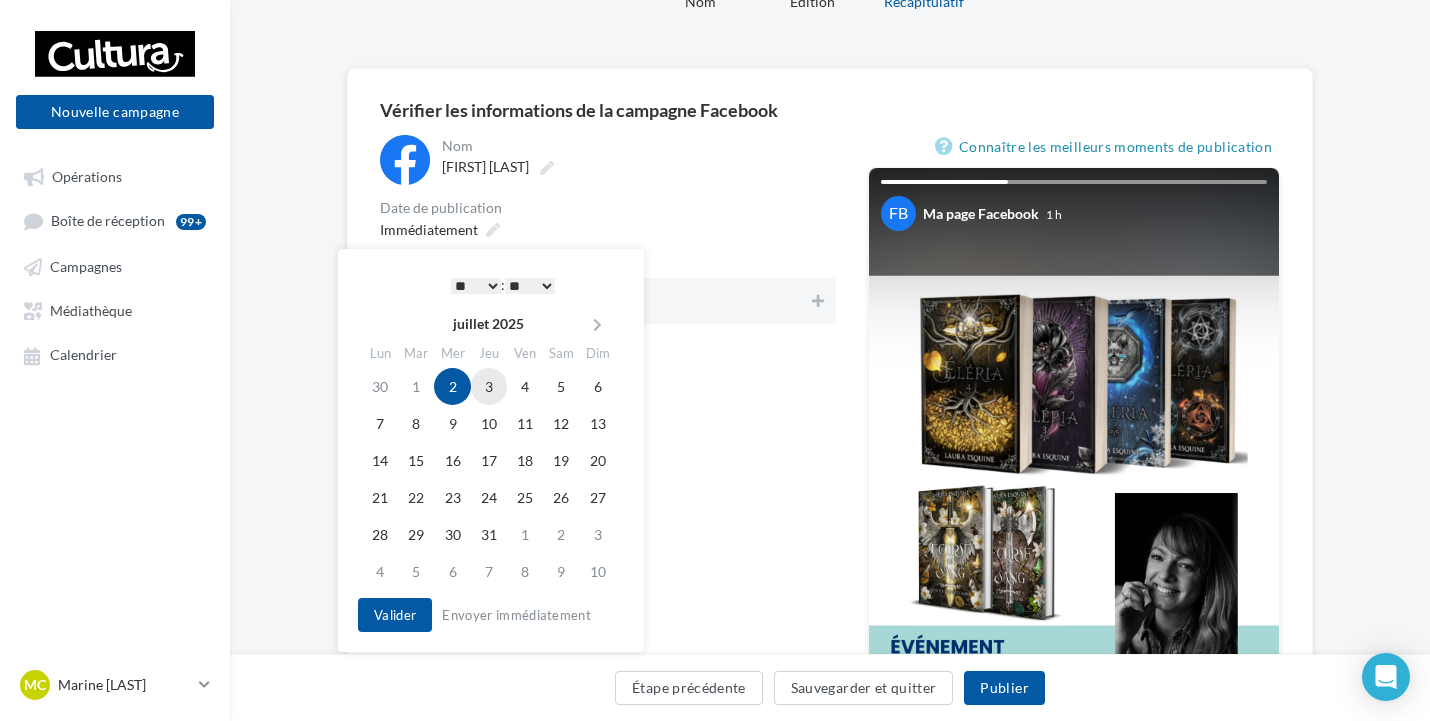 click on "3" at bounding box center [489, 386] 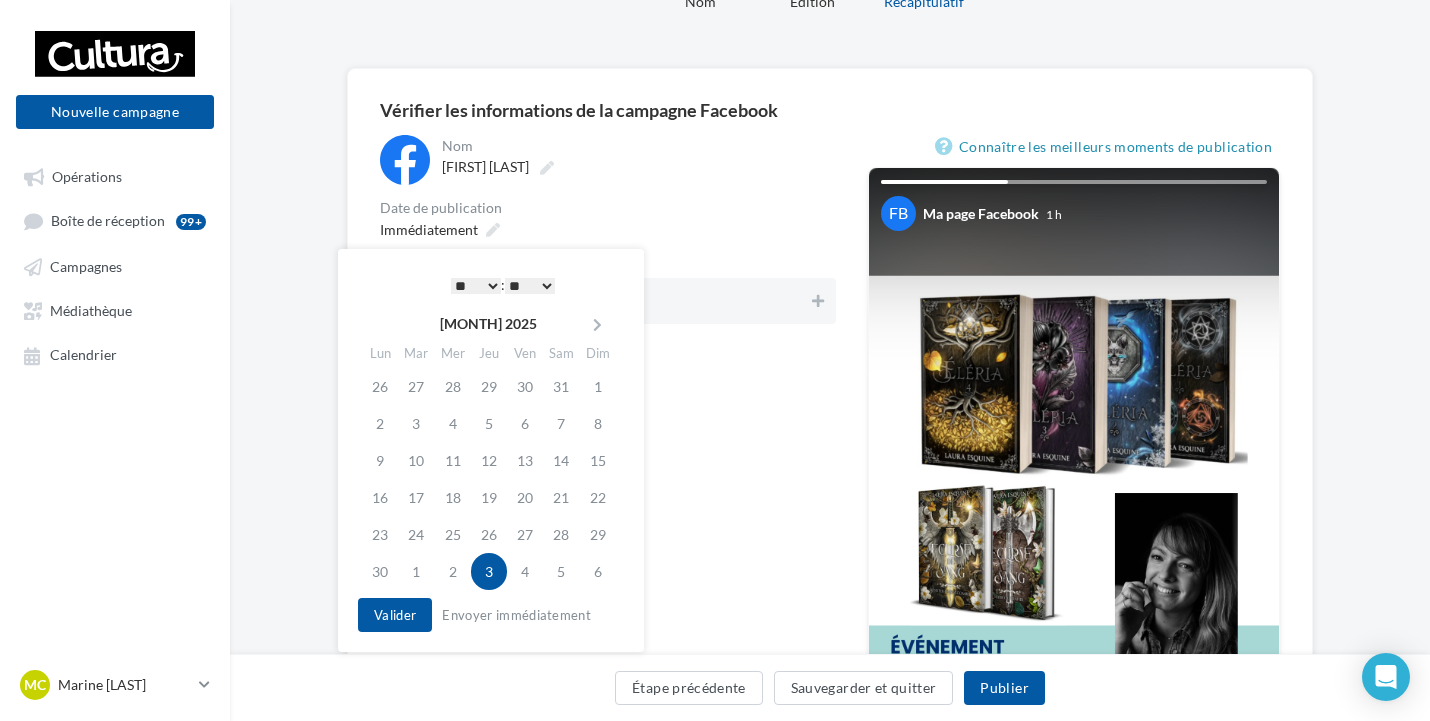click on "* * * * * * * * * * ** ** ** ** ** ** ** ** ** ** ** ** ** **" at bounding box center (476, 286) 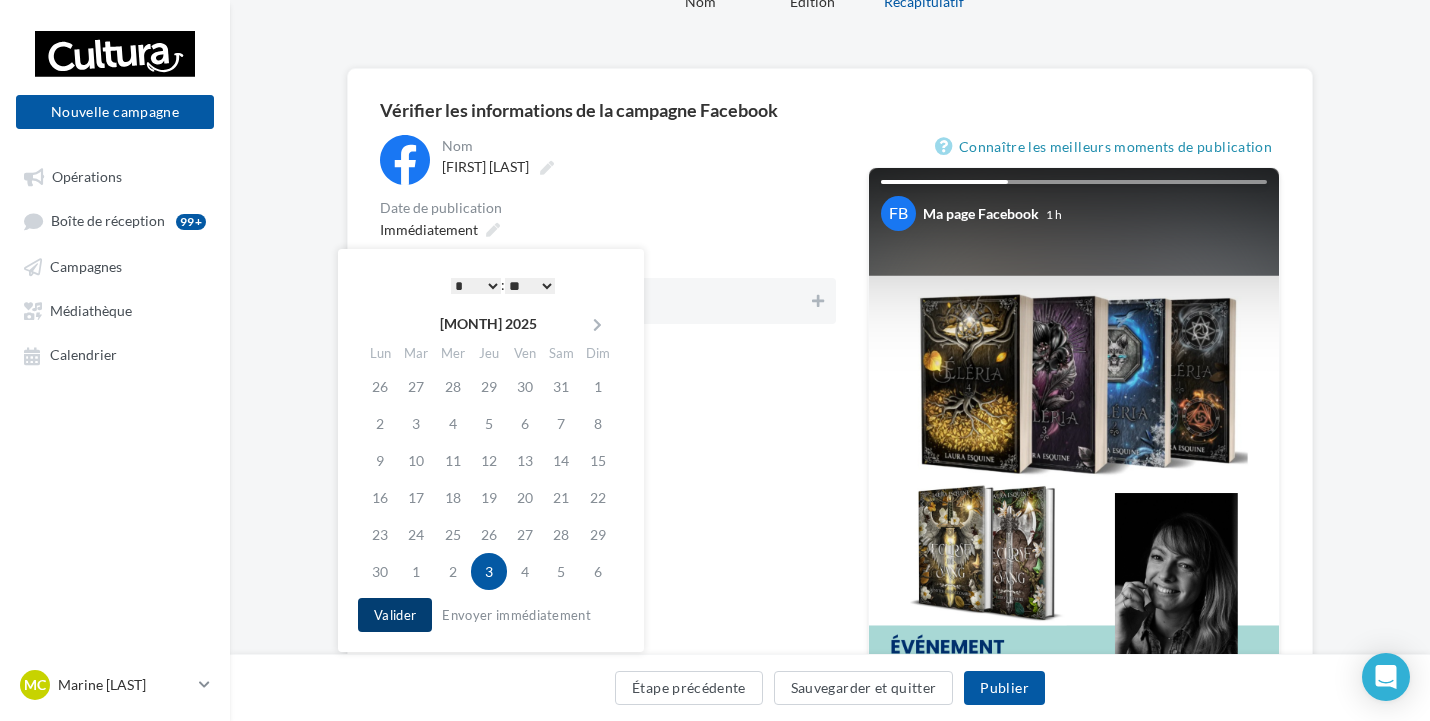 click on "Valider" at bounding box center [395, 615] 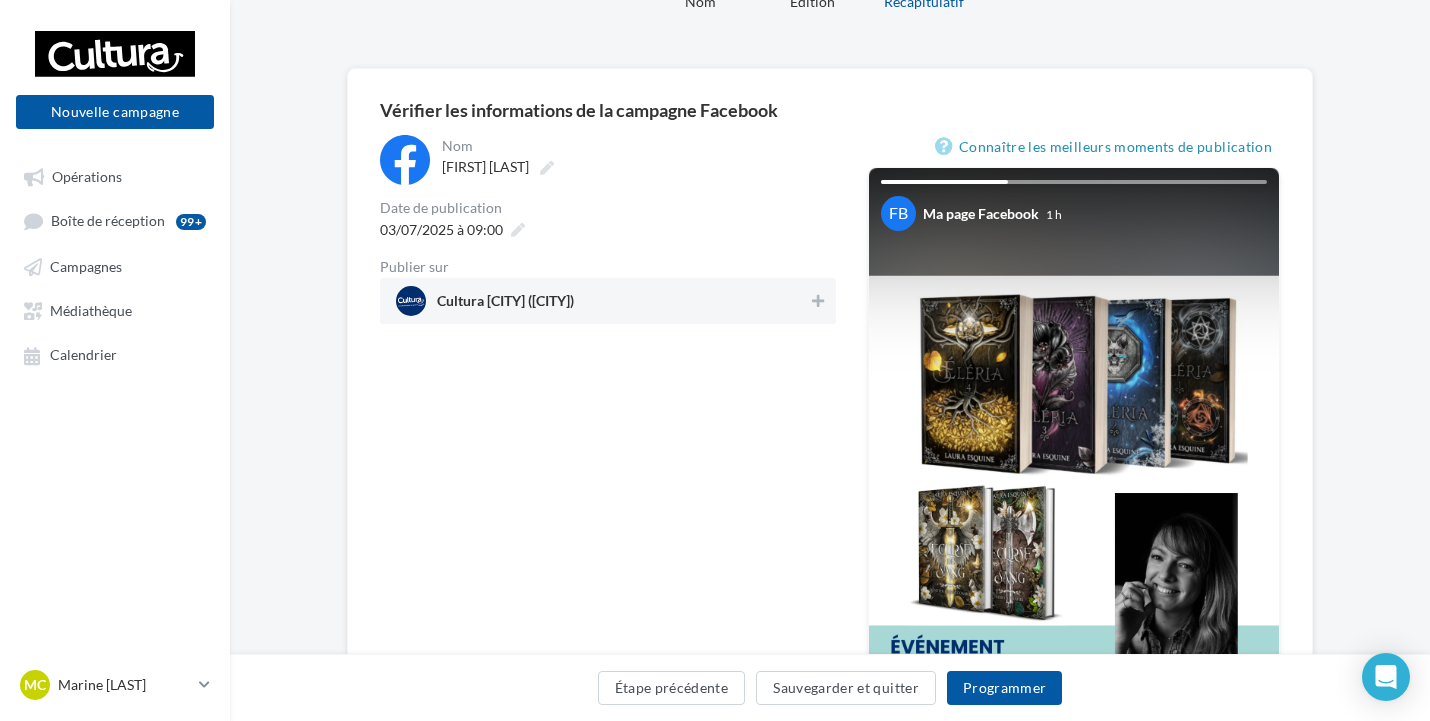 click on "Cultura [CITY] ([CITY])" at bounding box center [602, 301] 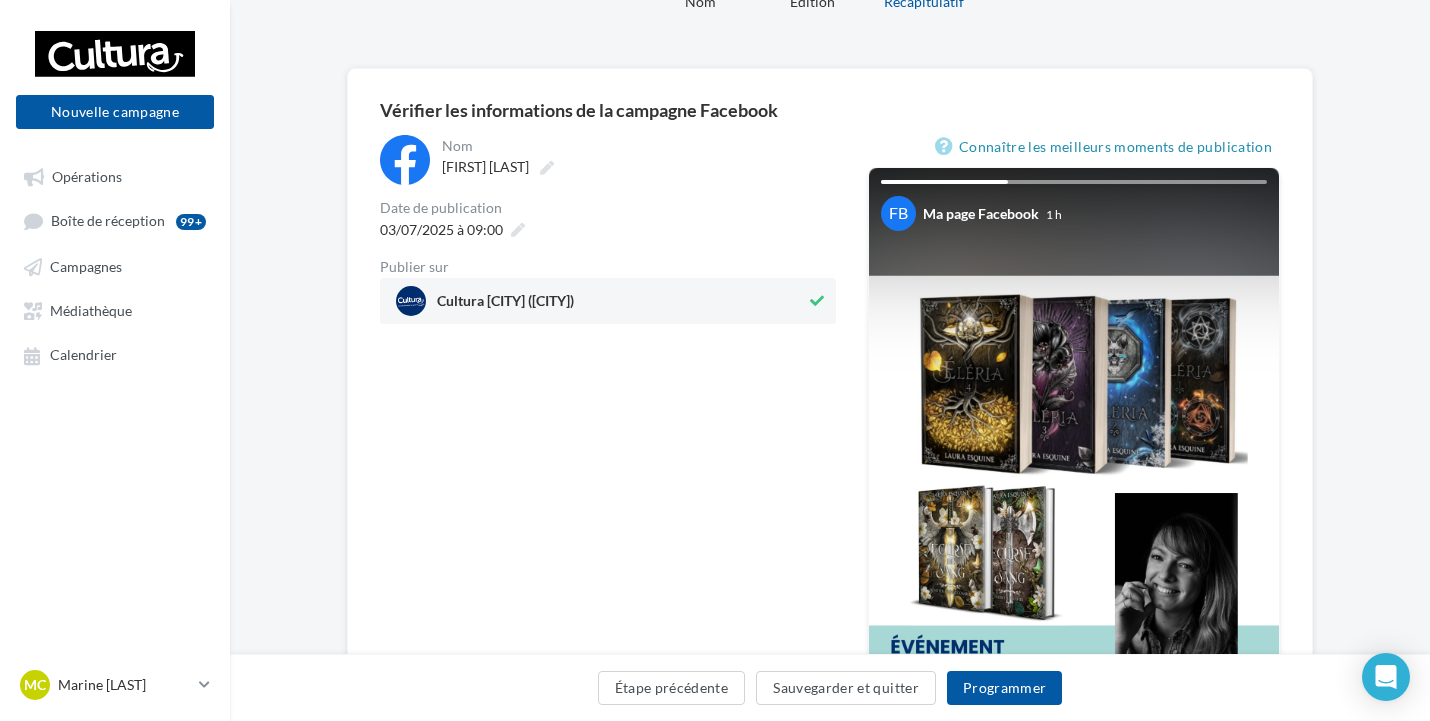 click on "**********" at bounding box center (608, 529) 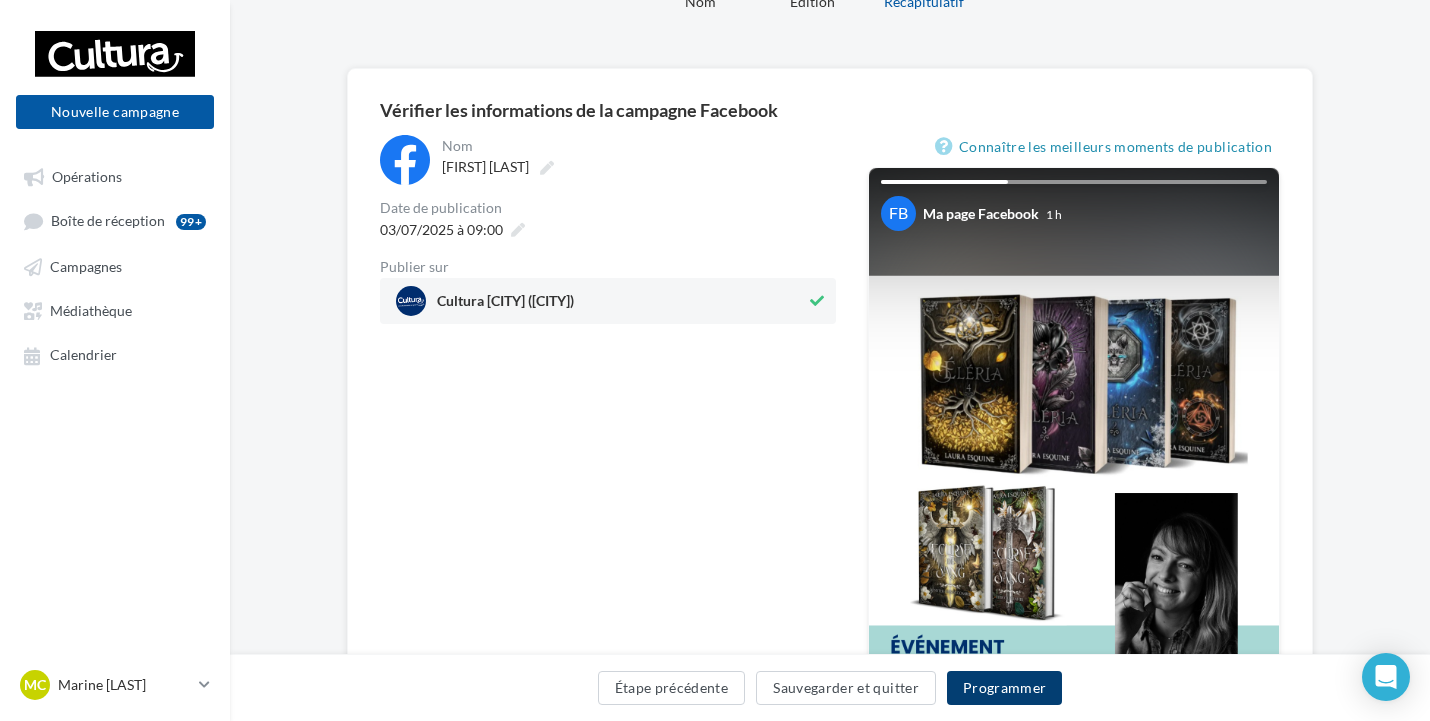click on "Programmer" at bounding box center [1005, 688] 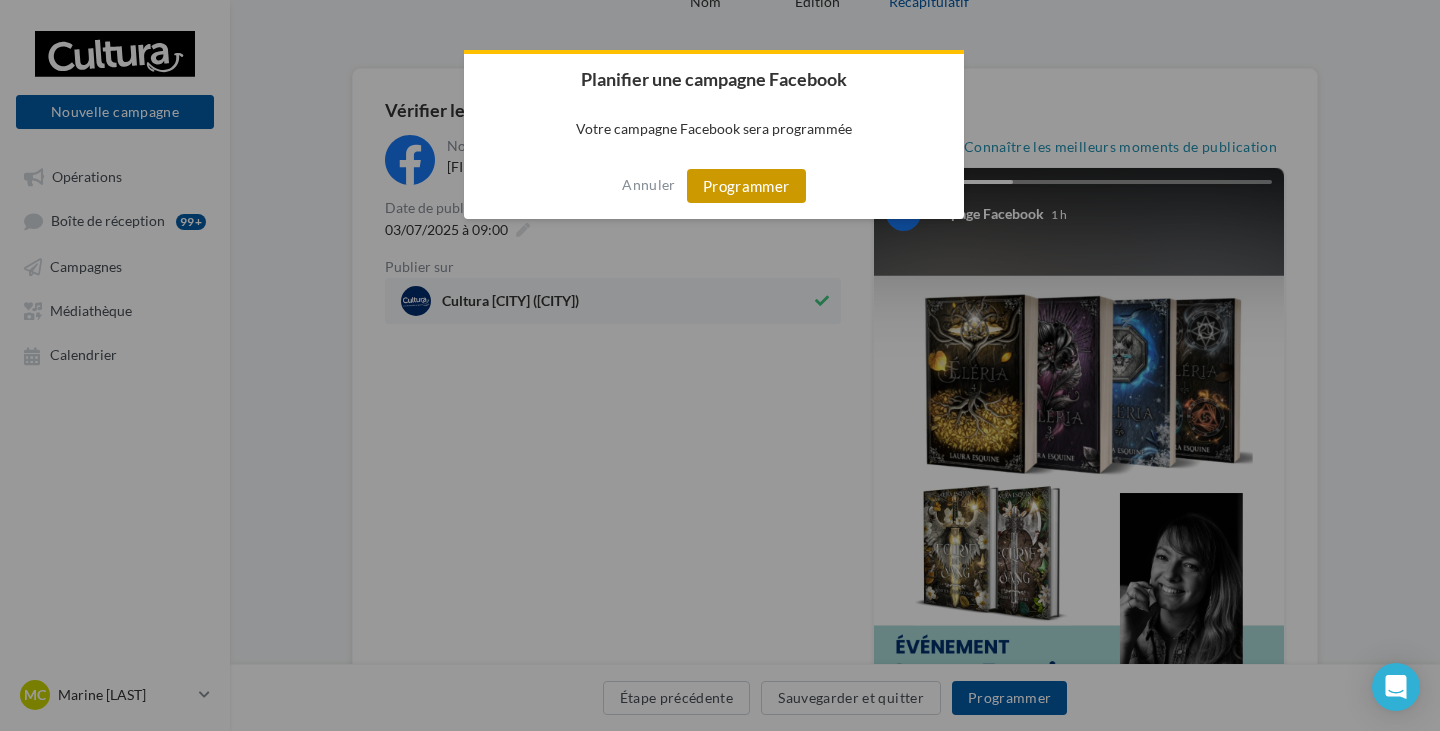 click on "Programmer" at bounding box center [746, 186] 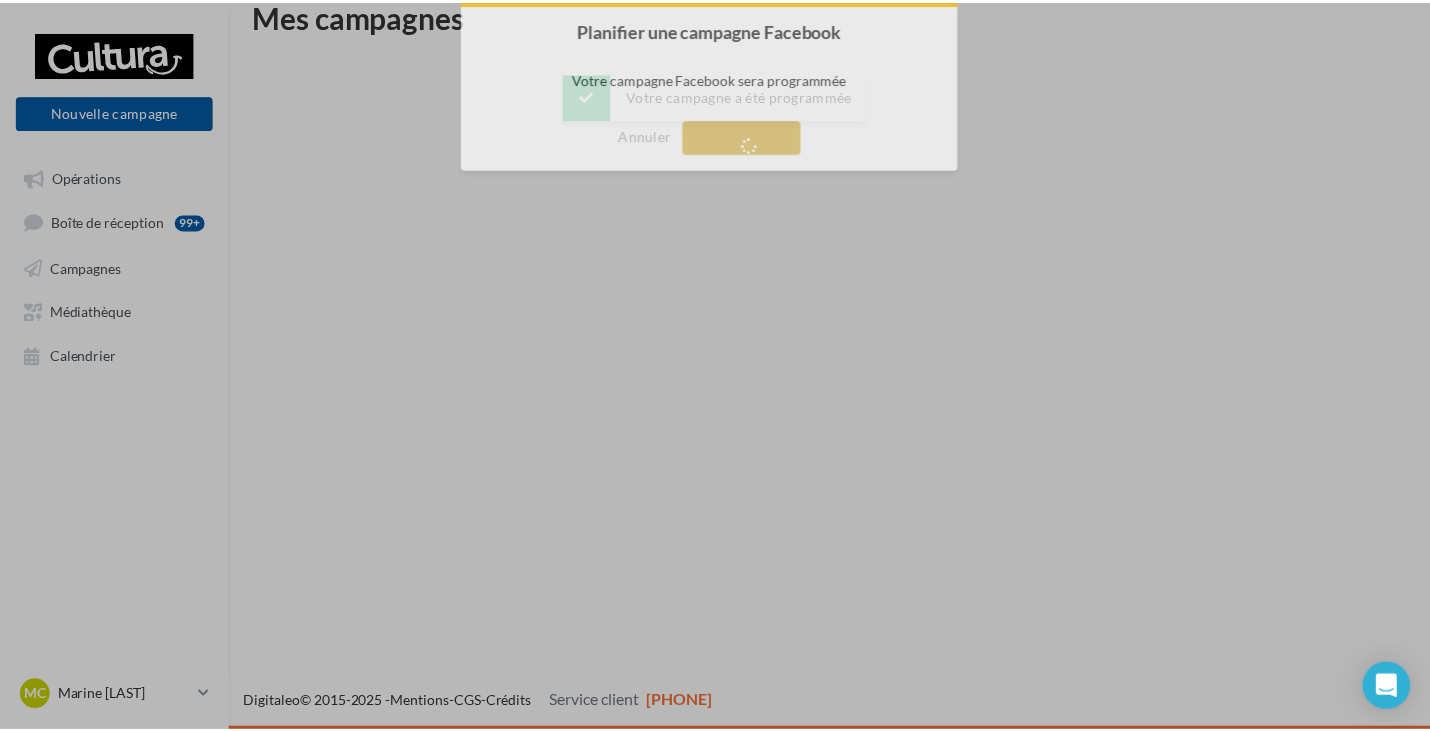 scroll, scrollTop: 32, scrollLeft: 0, axis: vertical 